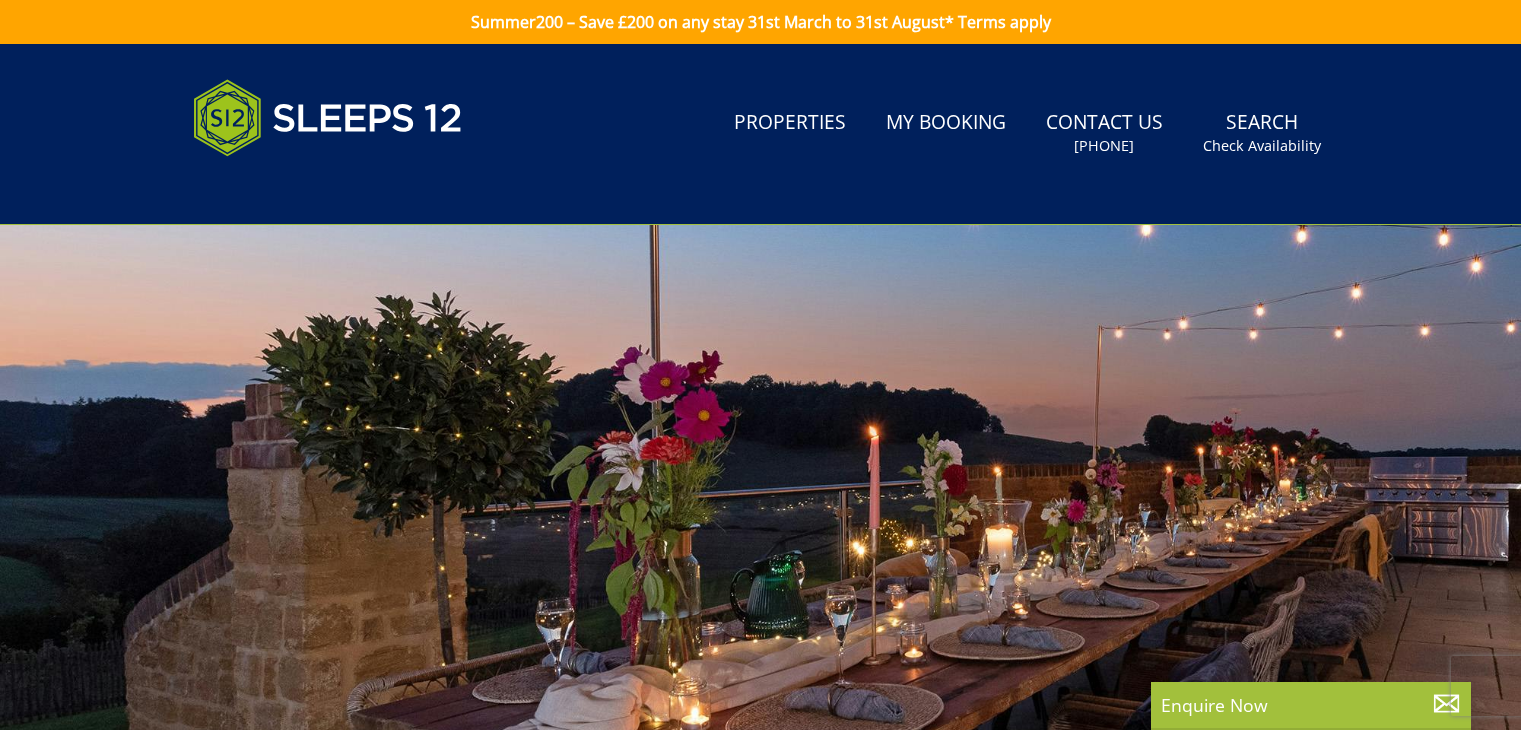 scroll, scrollTop: 0, scrollLeft: 0, axis: both 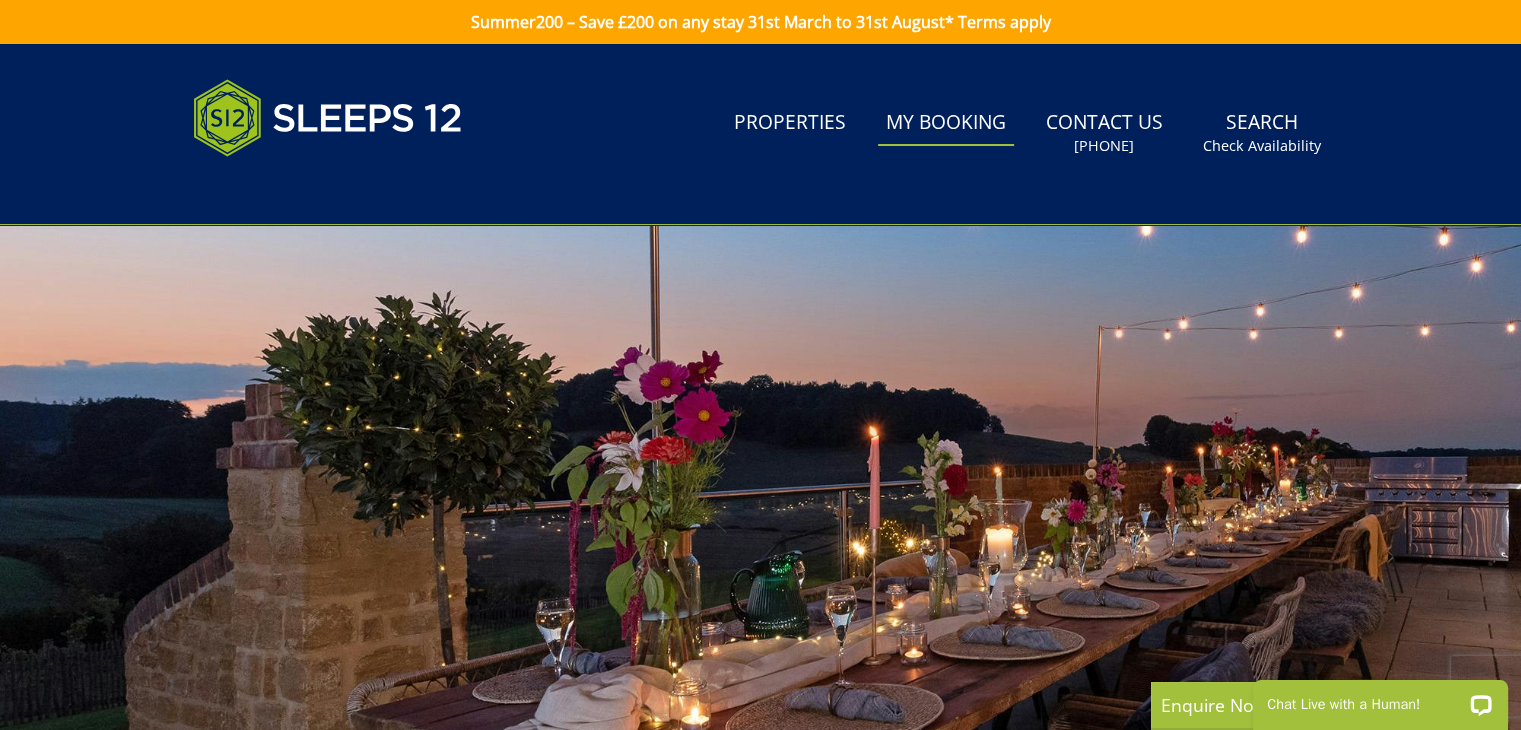 click on "My Booking" at bounding box center [946, 123] 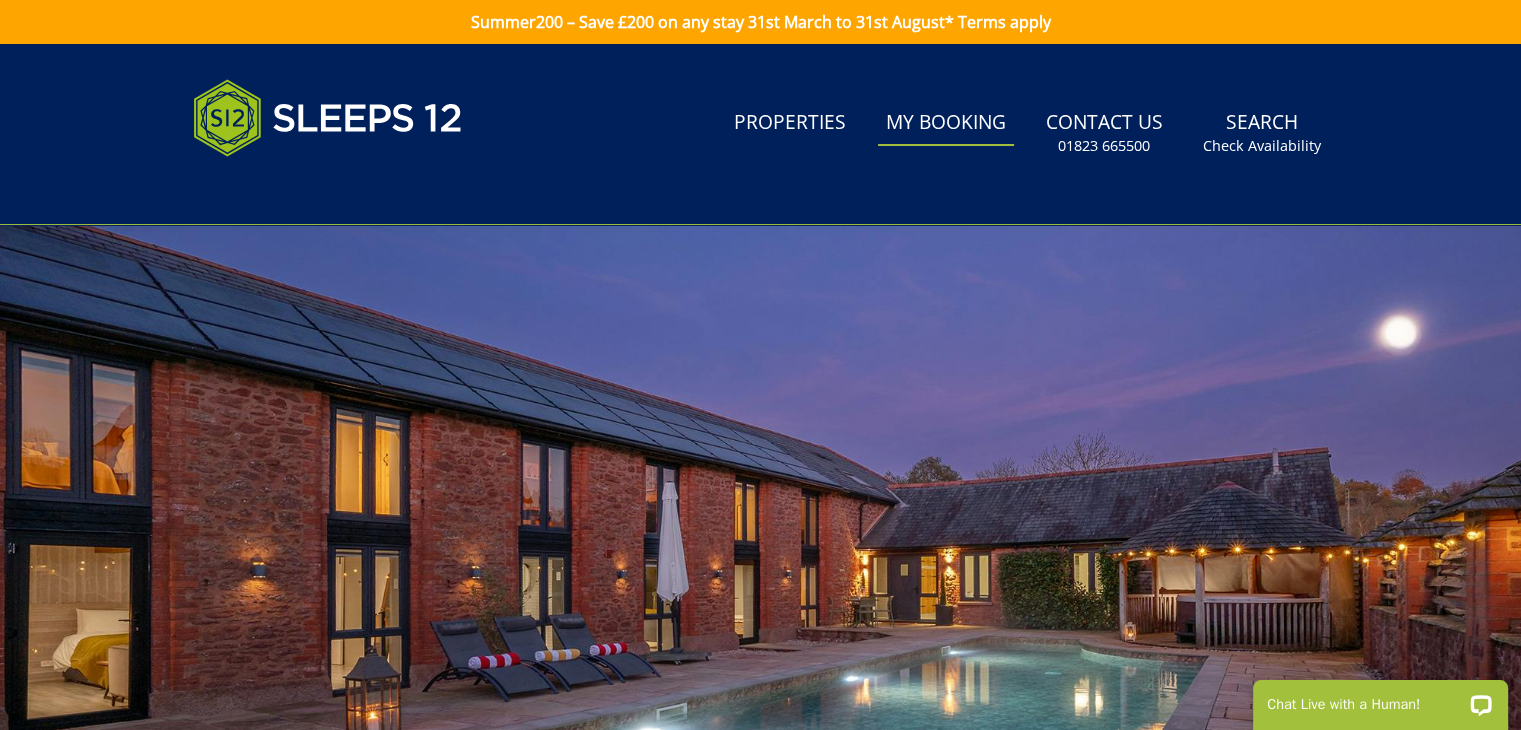 scroll, scrollTop: 0, scrollLeft: 0, axis: both 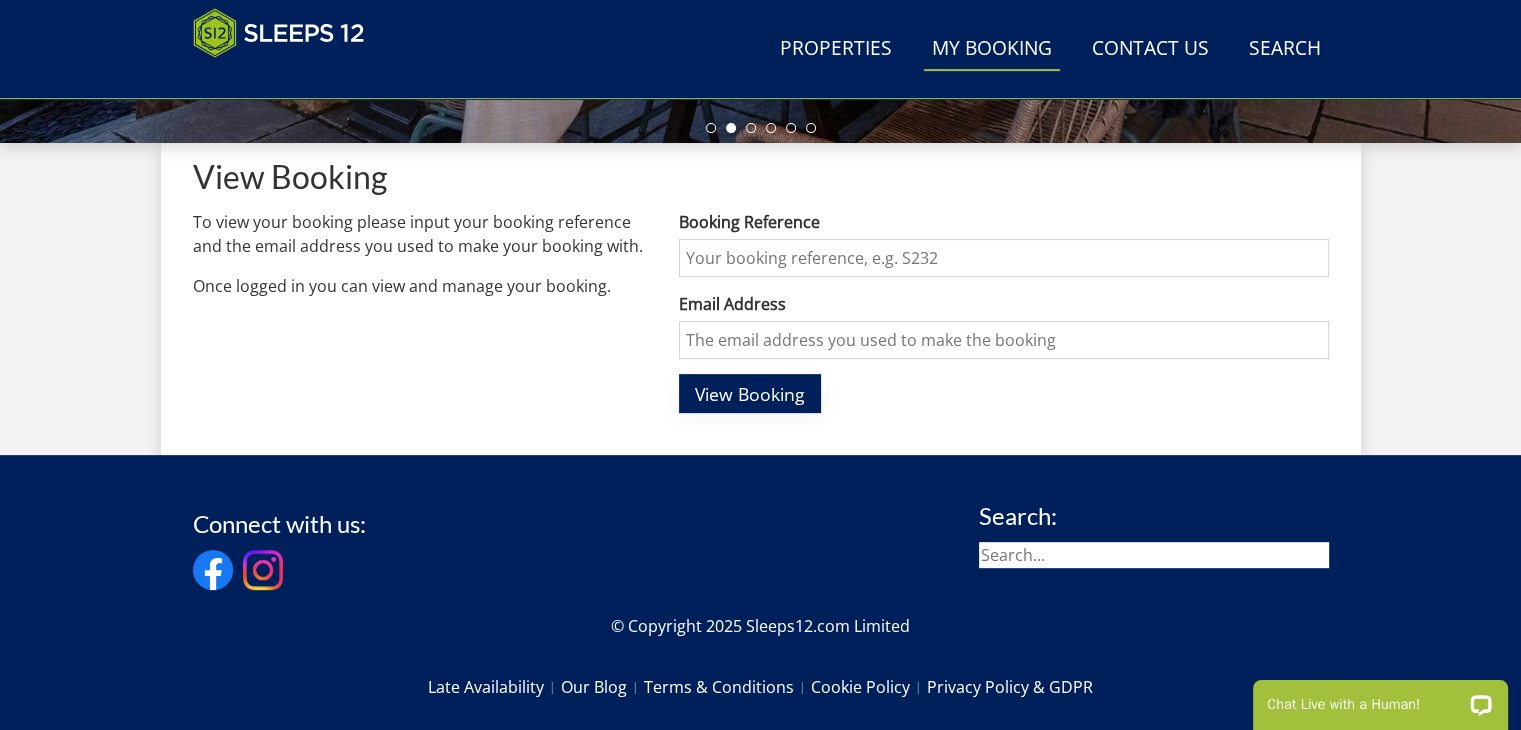 click on "View Booking" at bounding box center (750, 394) 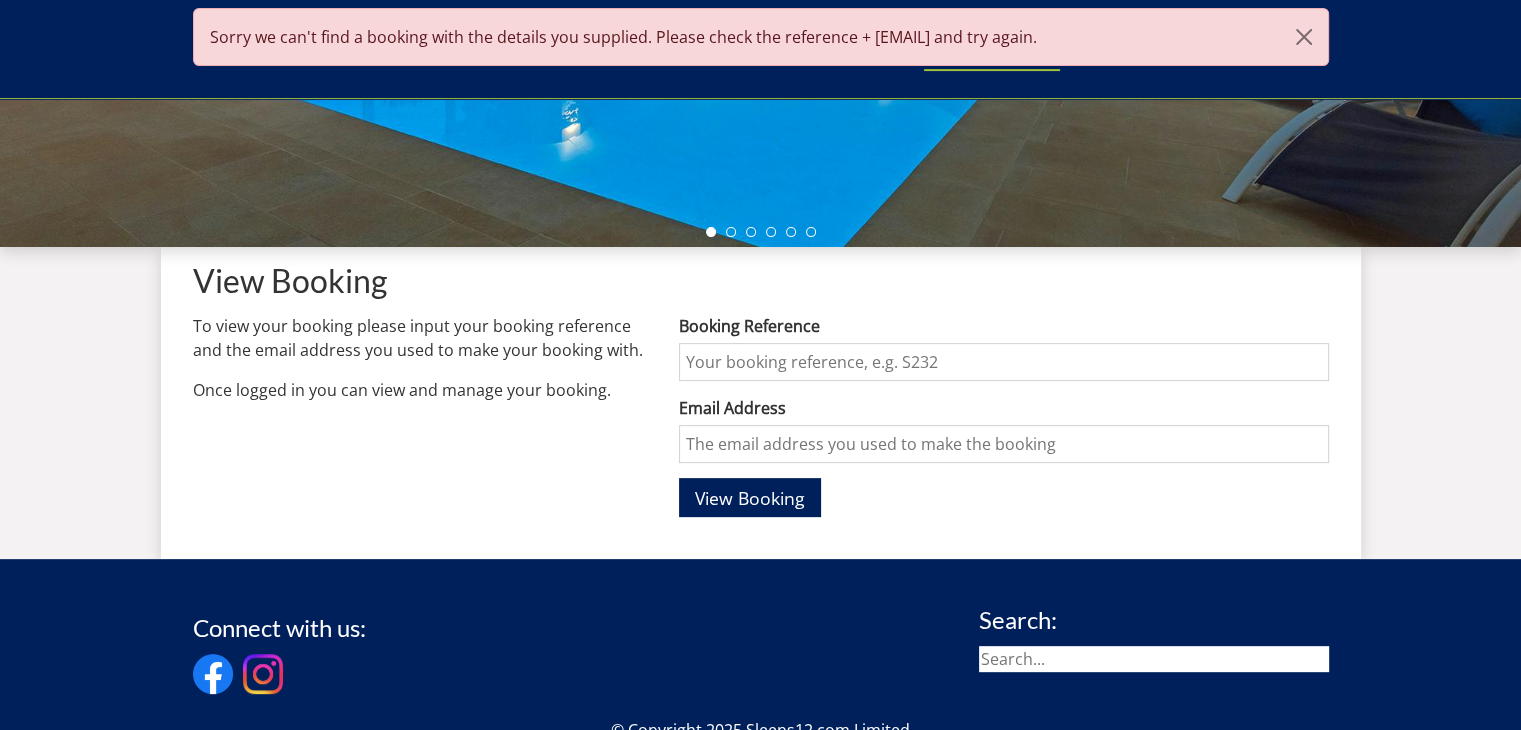 scroll, scrollTop: 600, scrollLeft: 0, axis: vertical 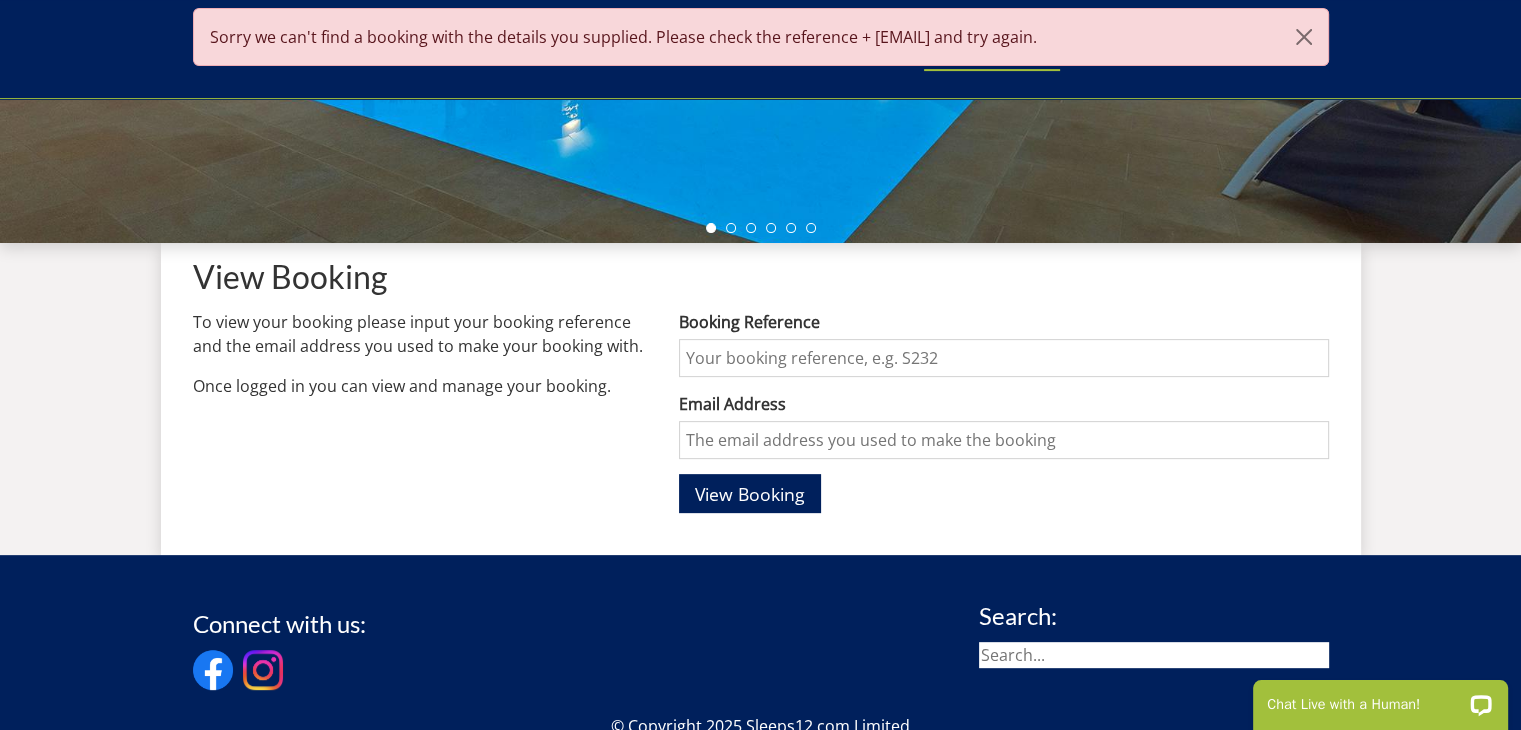 click on "Booking Reference" at bounding box center (1003, 358) 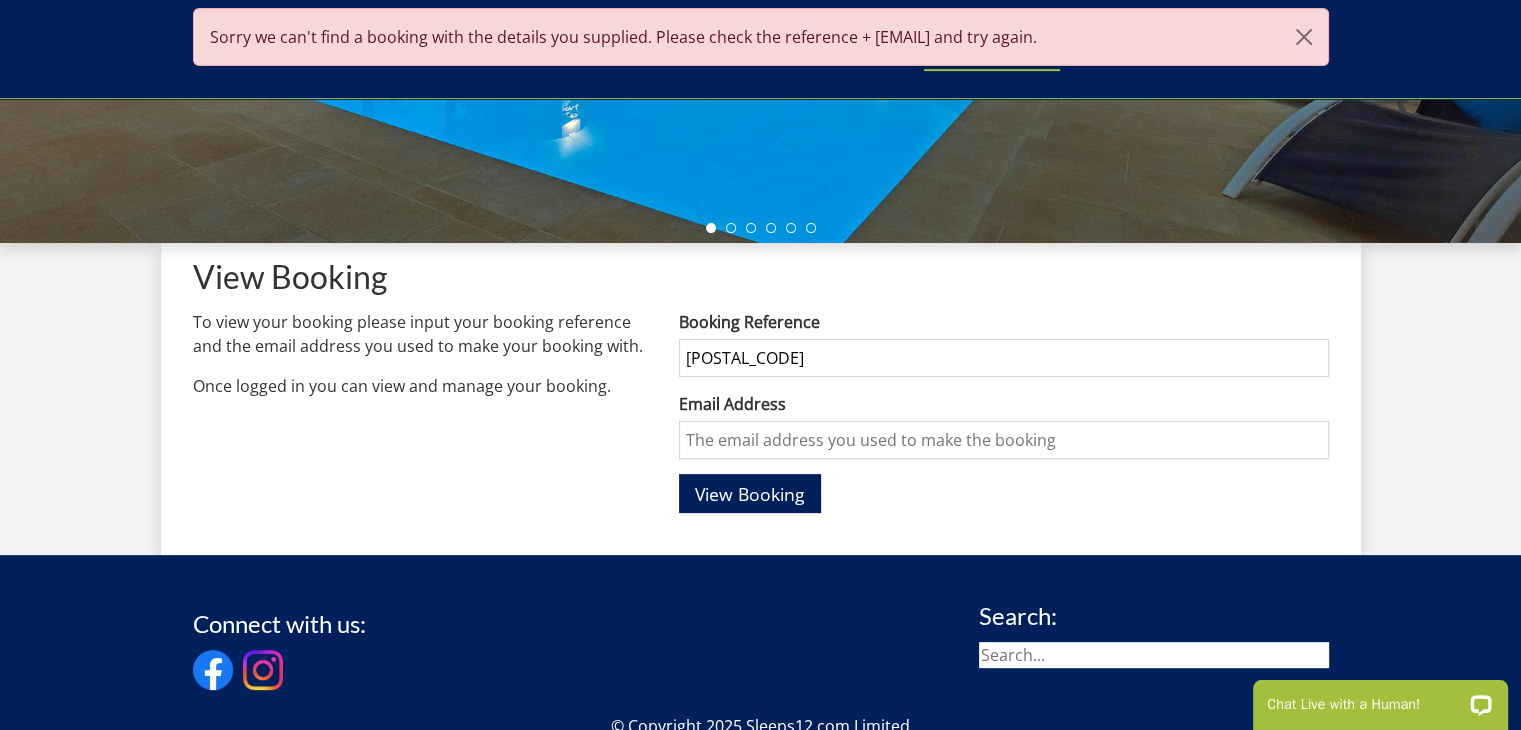 click on "Email Address" at bounding box center [1003, 440] 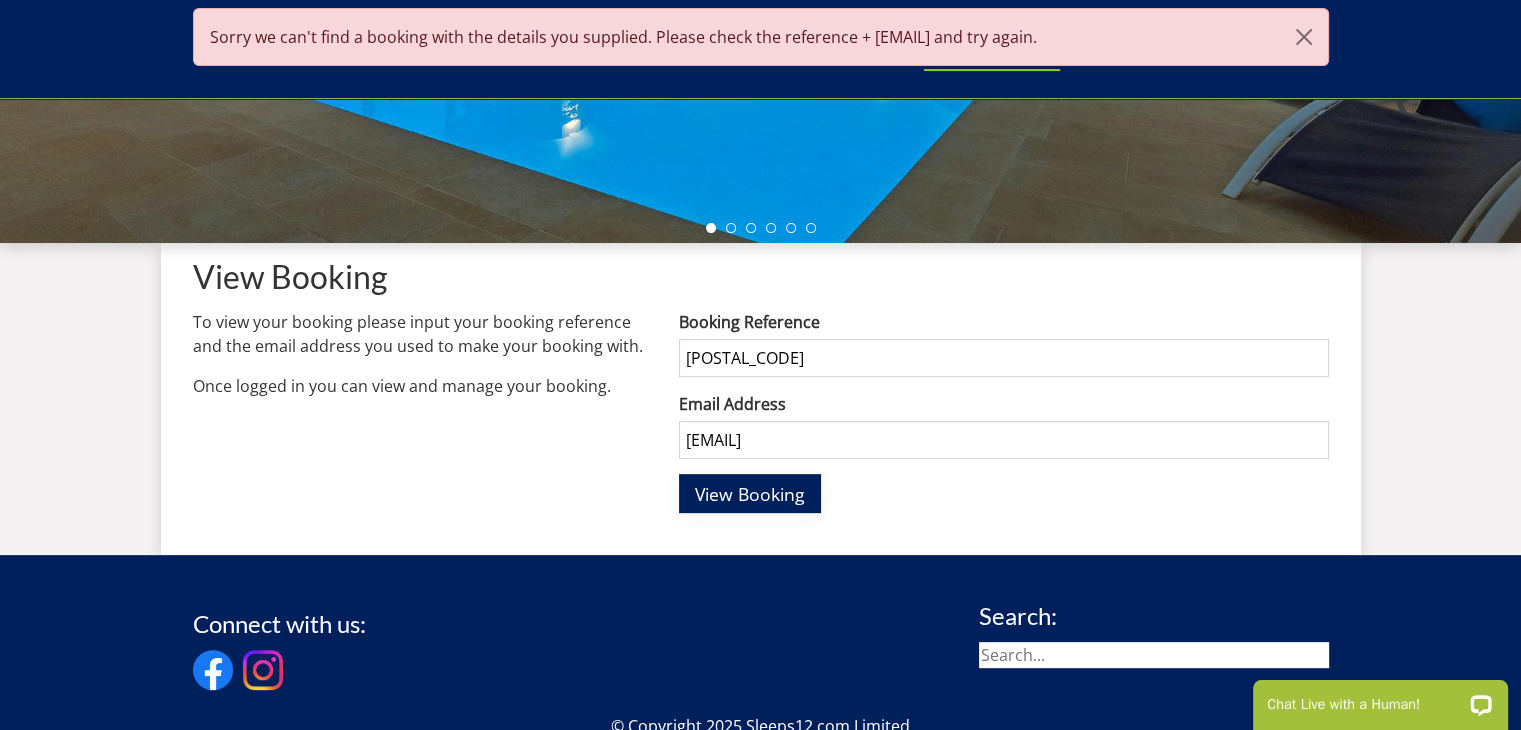 click on "View Booking" at bounding box center [750, 494] 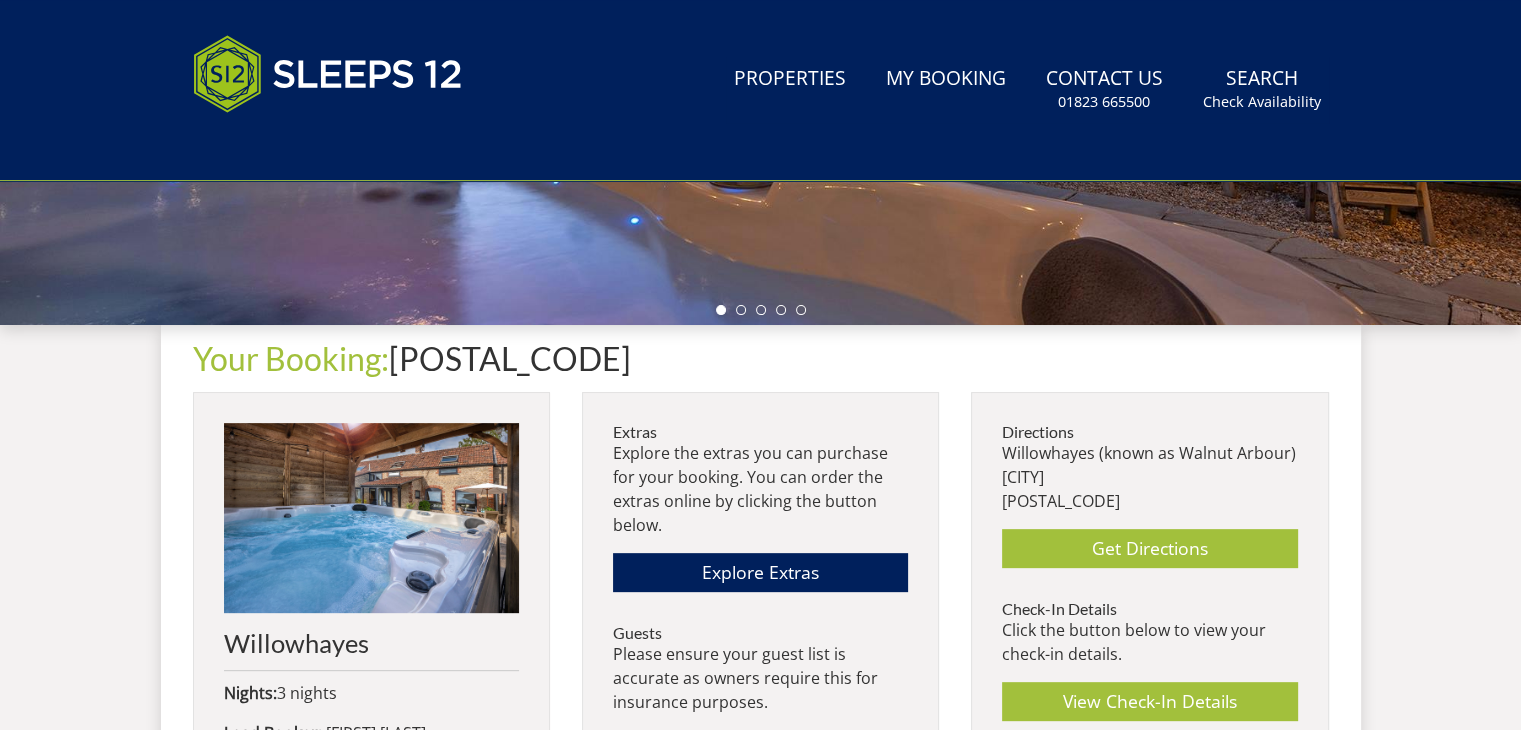 scroll, scrollTop: 0, scrollLeft: 0, axis: both 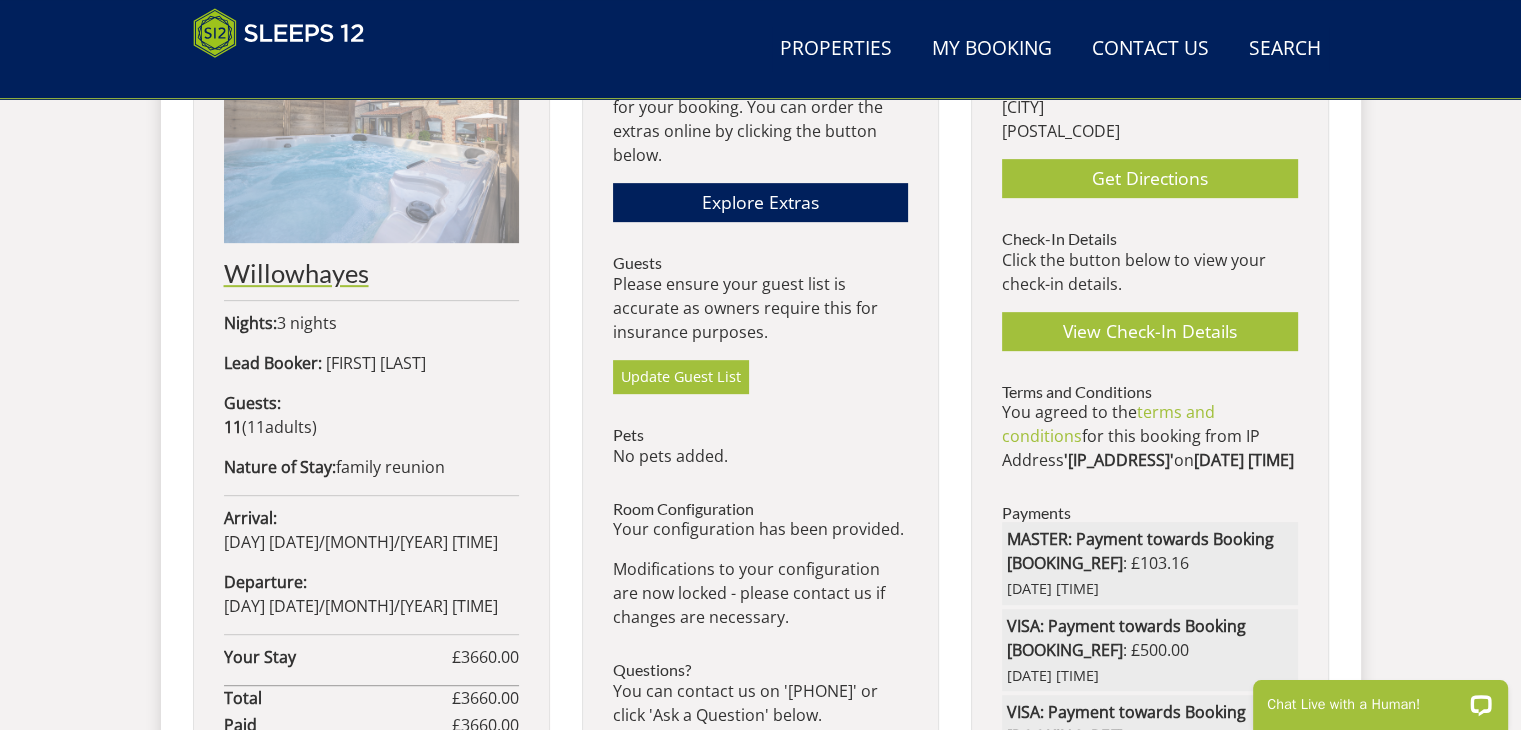 click on "Willowhayes" at bounding box center (371, 273) 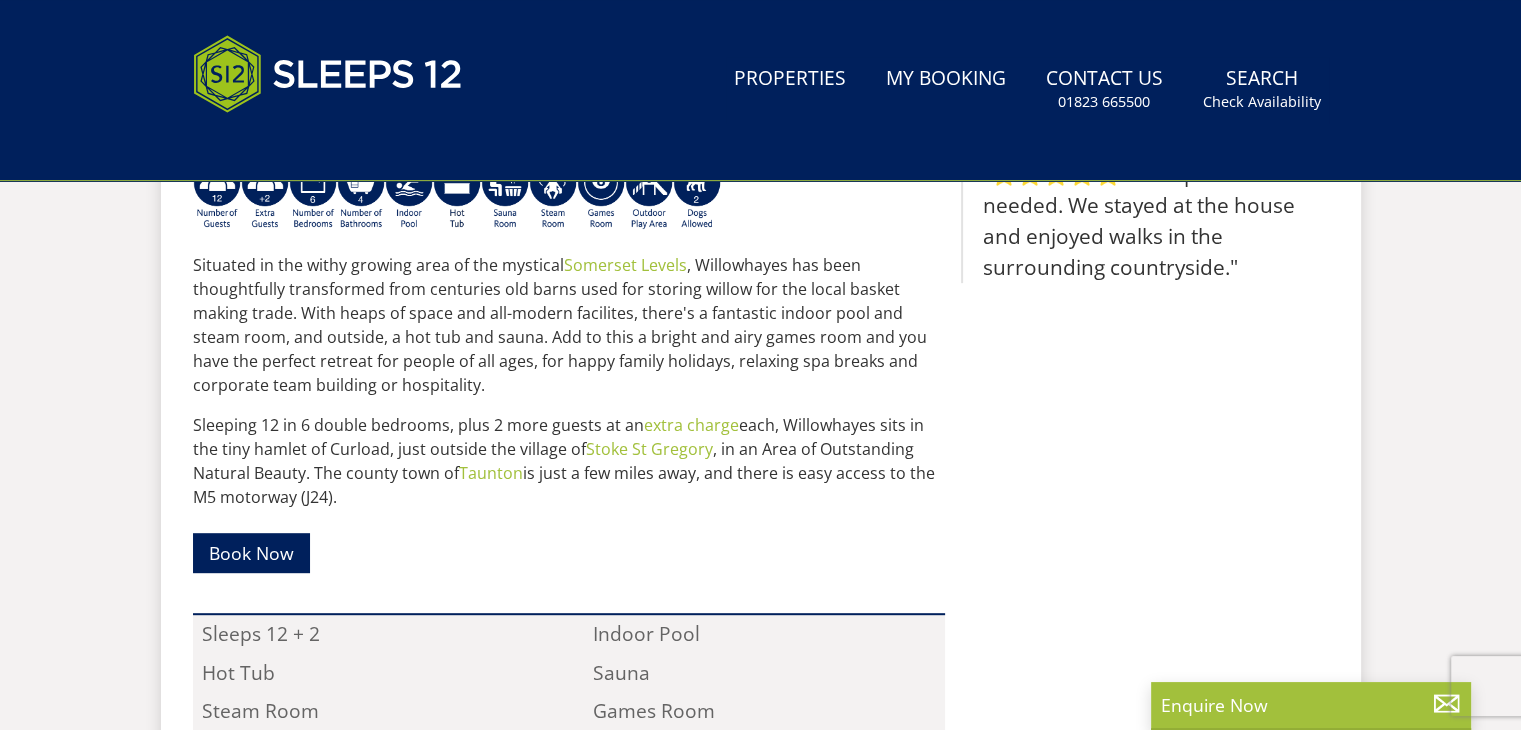 scroll, scrollTop: 0, scrollLeft: 0, axis: both 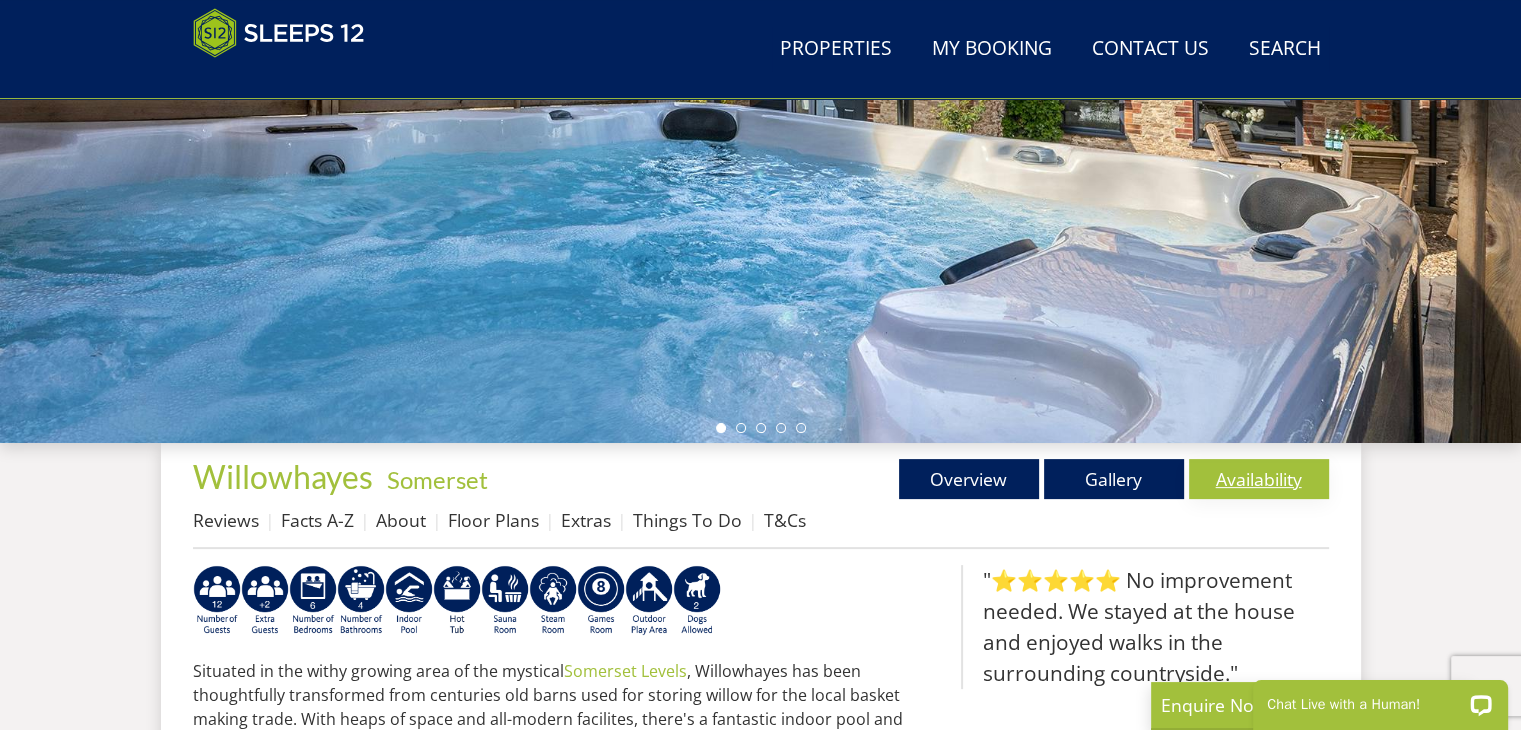 click on "Availability" at bounding box center [1259, 479] 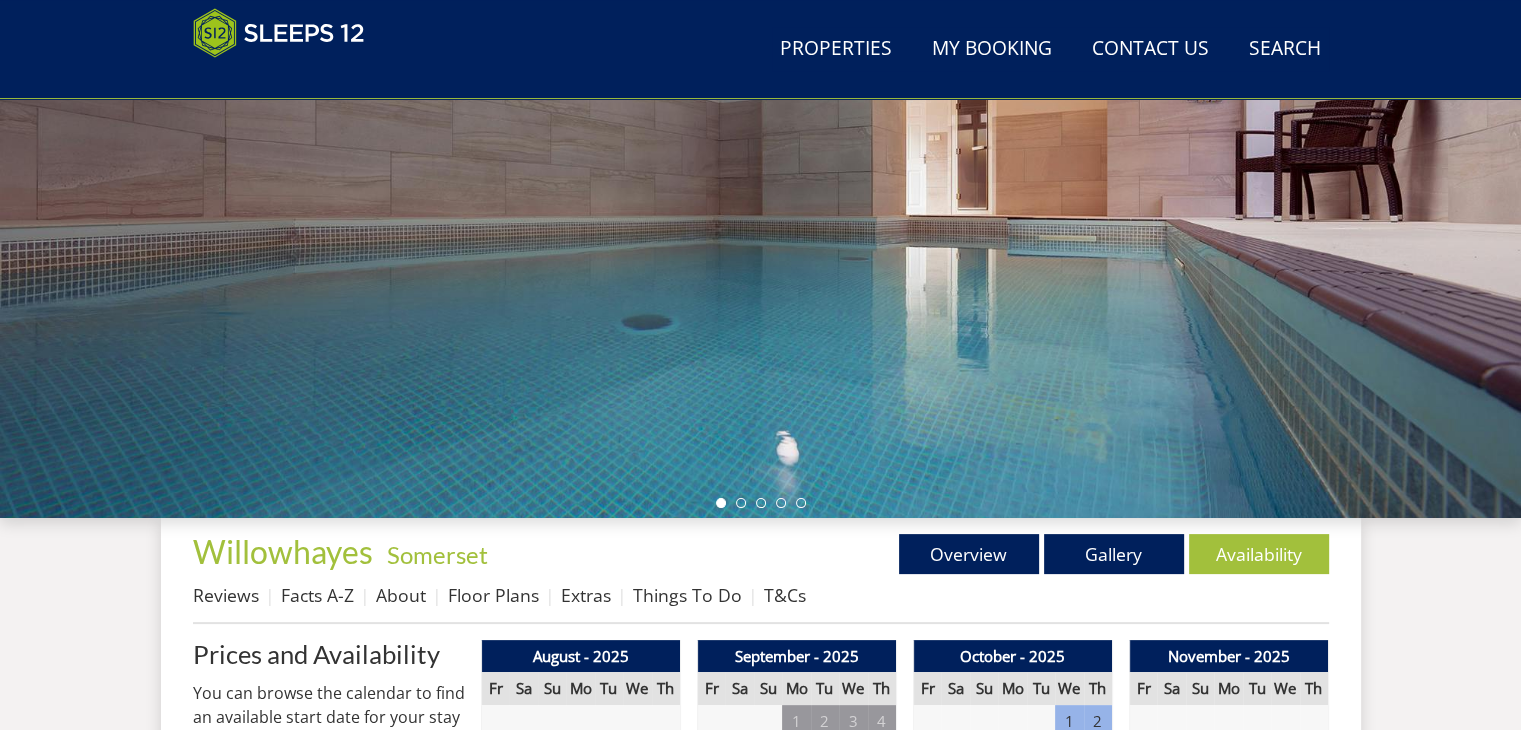 scroll, scrollTop: 500, scrollLeft: 0, axis: vertical 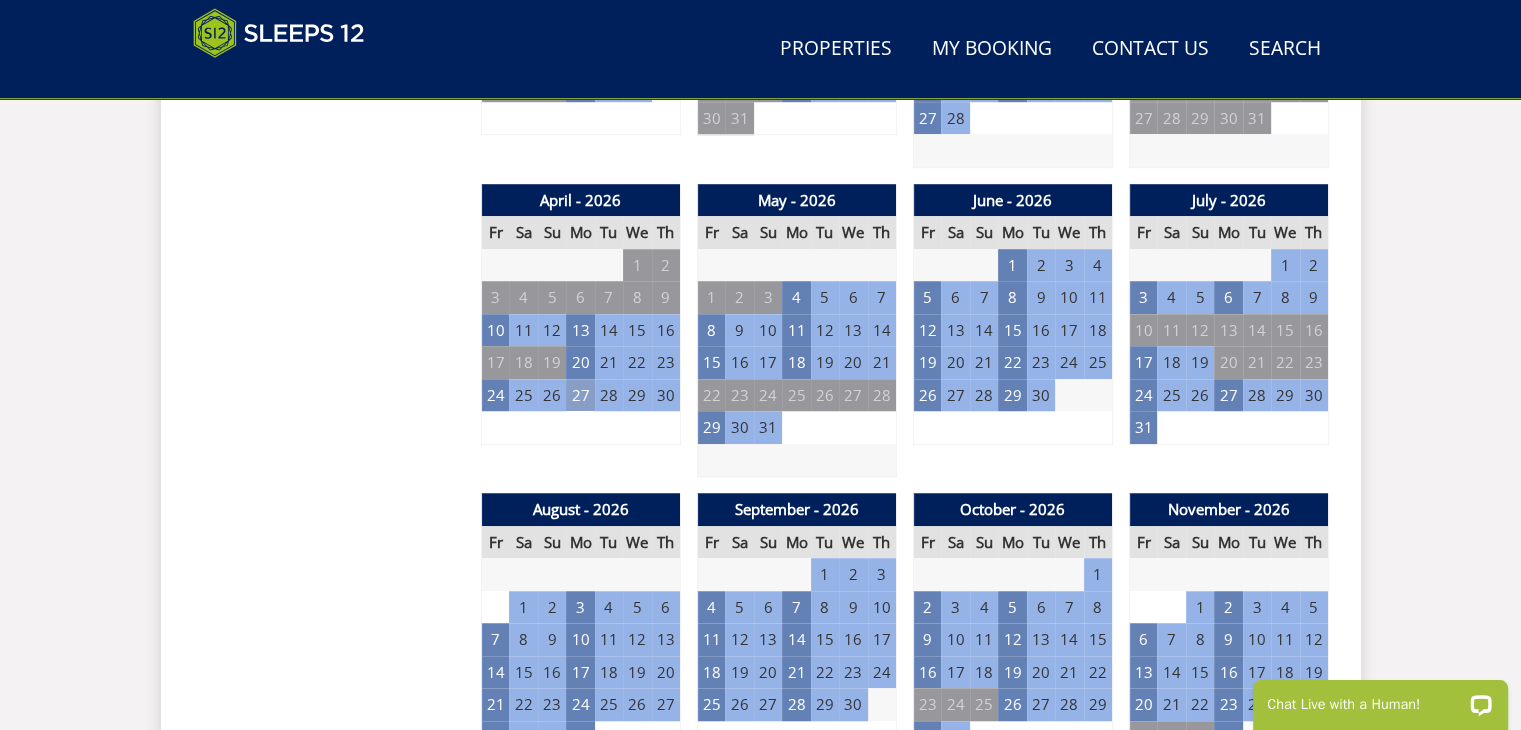 drag, startPoint x: 488, startPoint y: 390, endPoint x: 580, endPoint y: 390, distance: 92 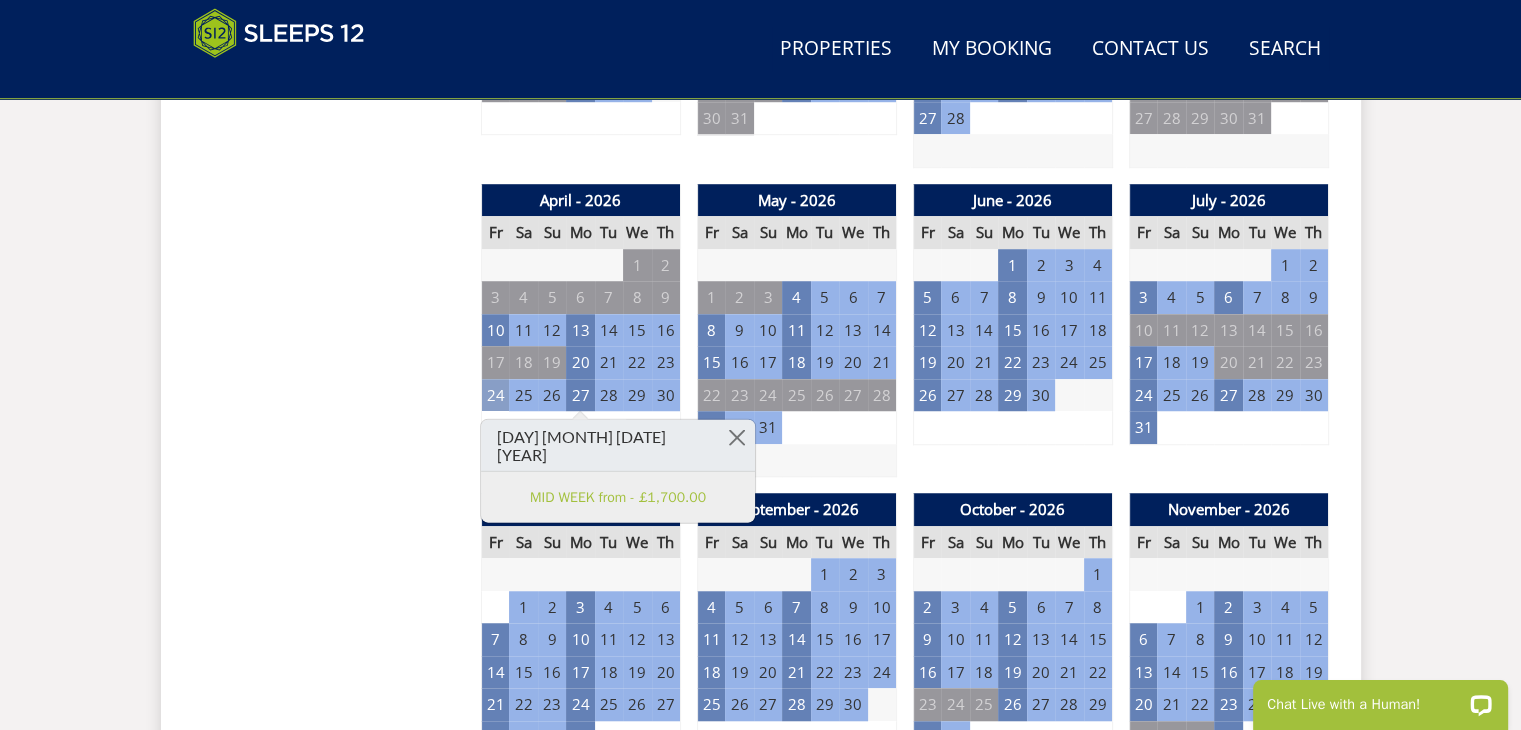 click on "24" at bounding box center [495, 395] 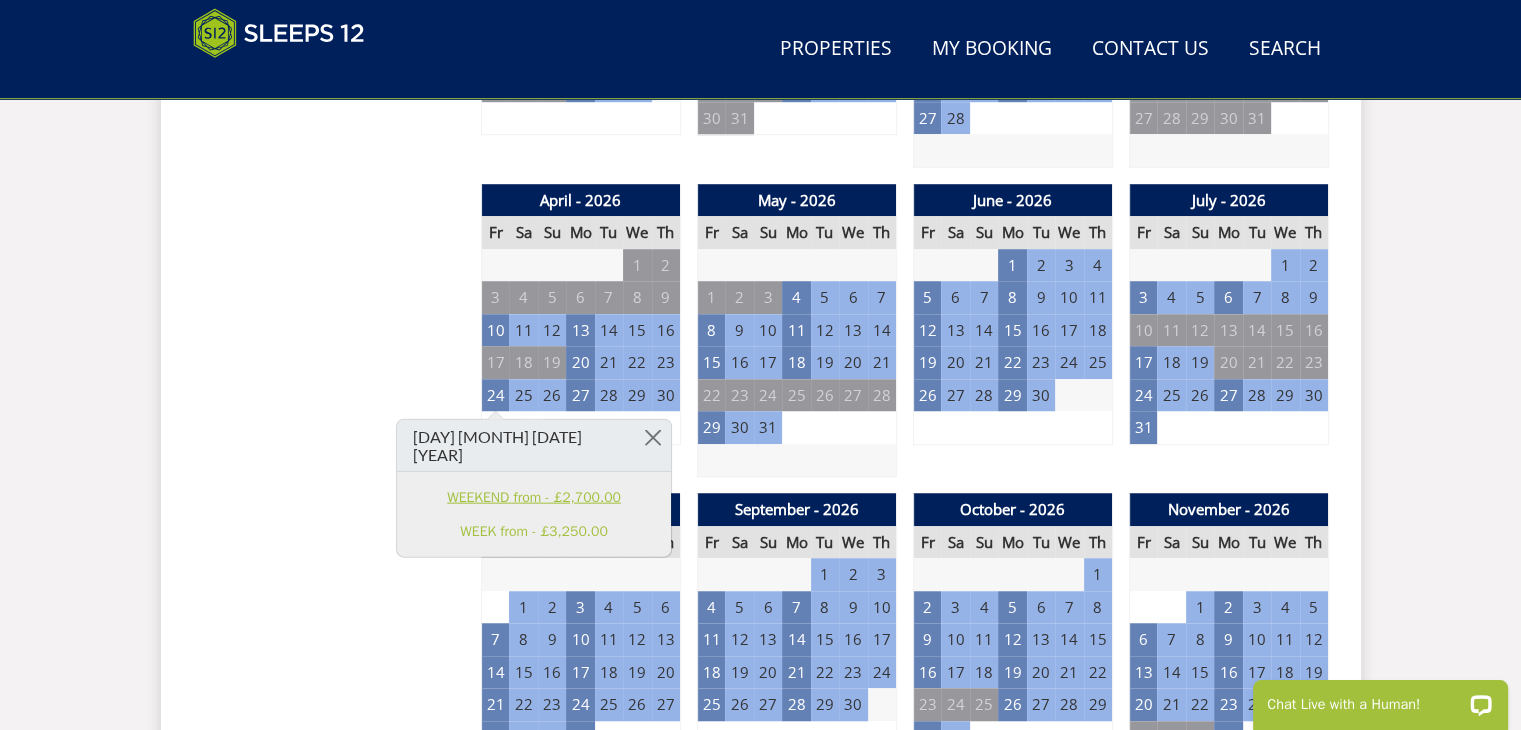click on "WEEKEND from  - £2,700.00" at bounding box center [534, 497] 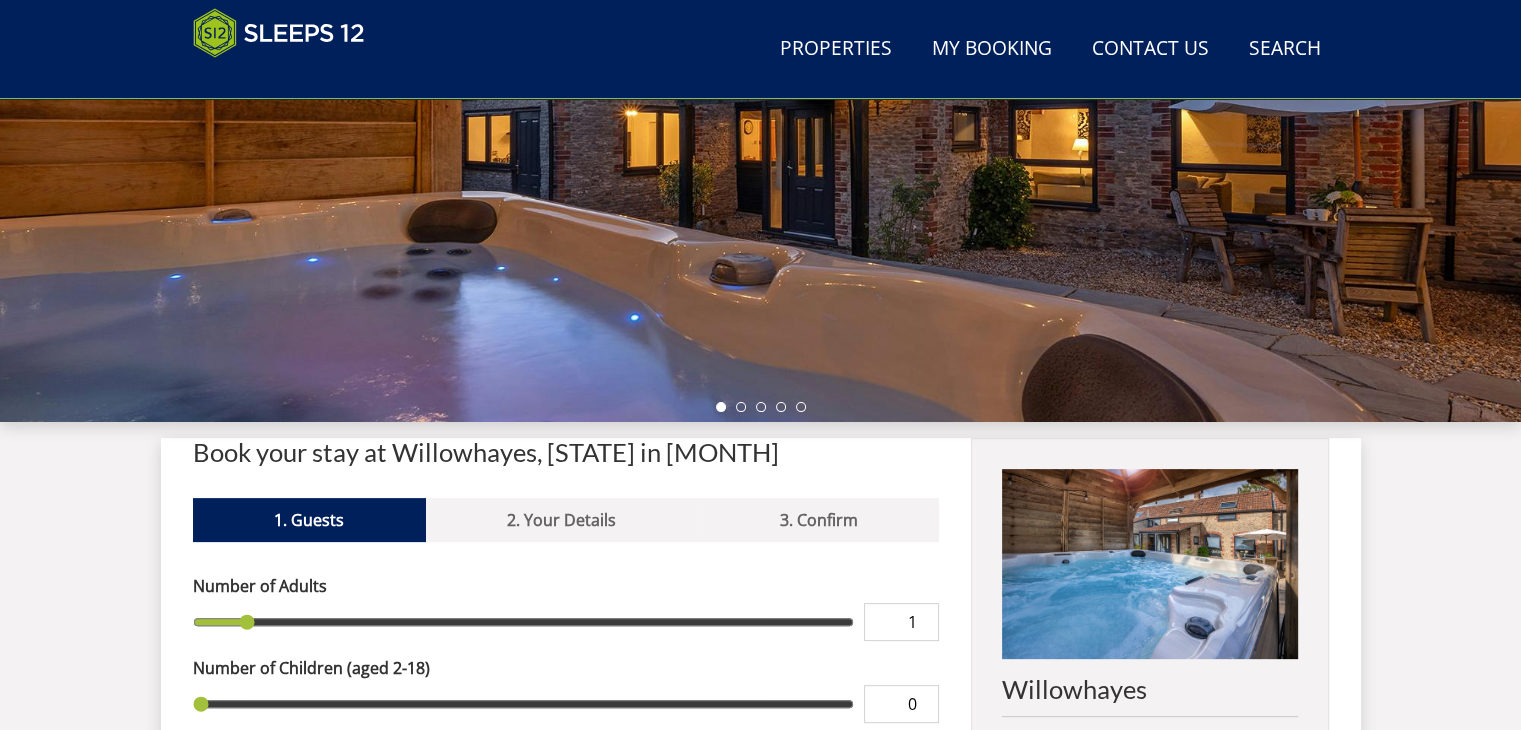 scroll, scrollTop: 692, scrollLeft: 0, axis: vertical 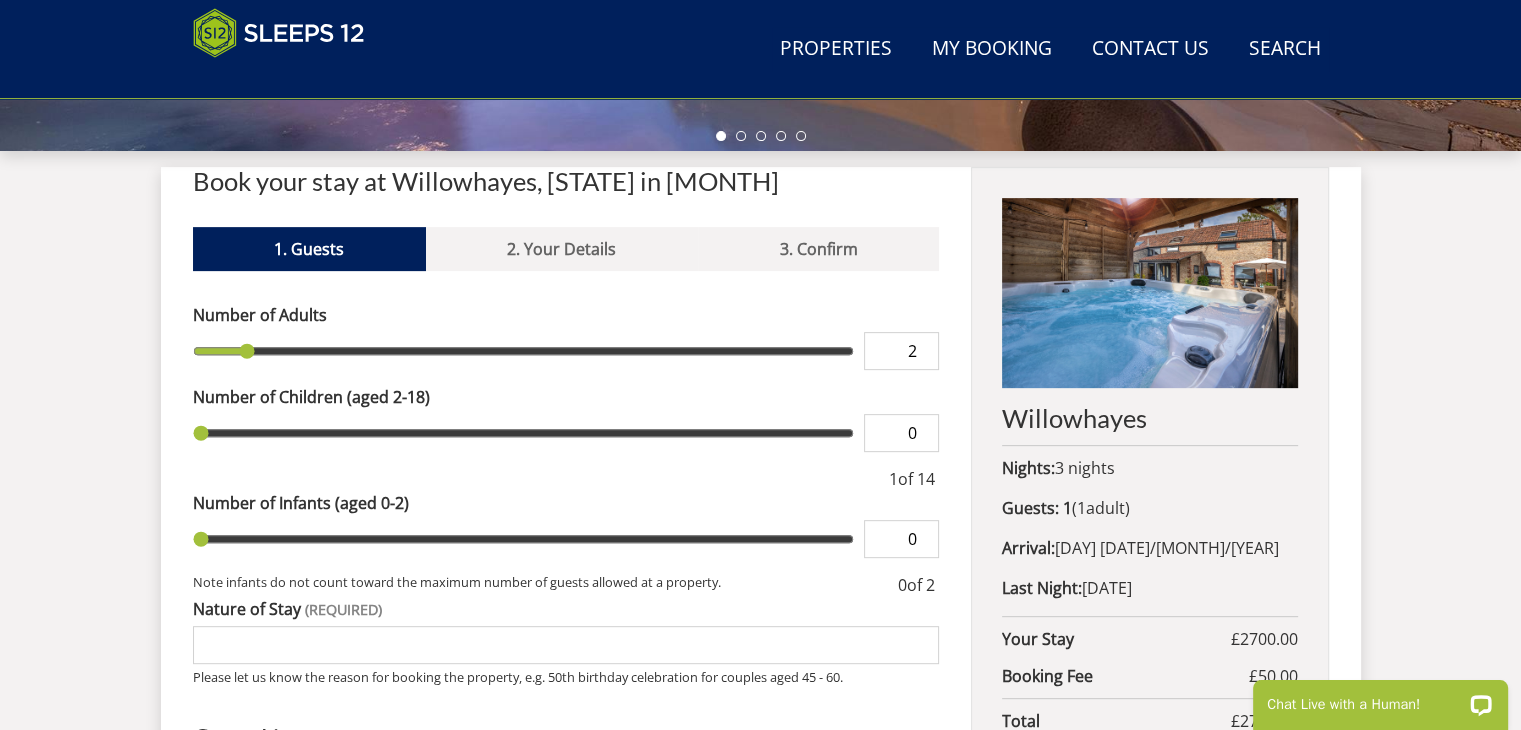 type on "2" 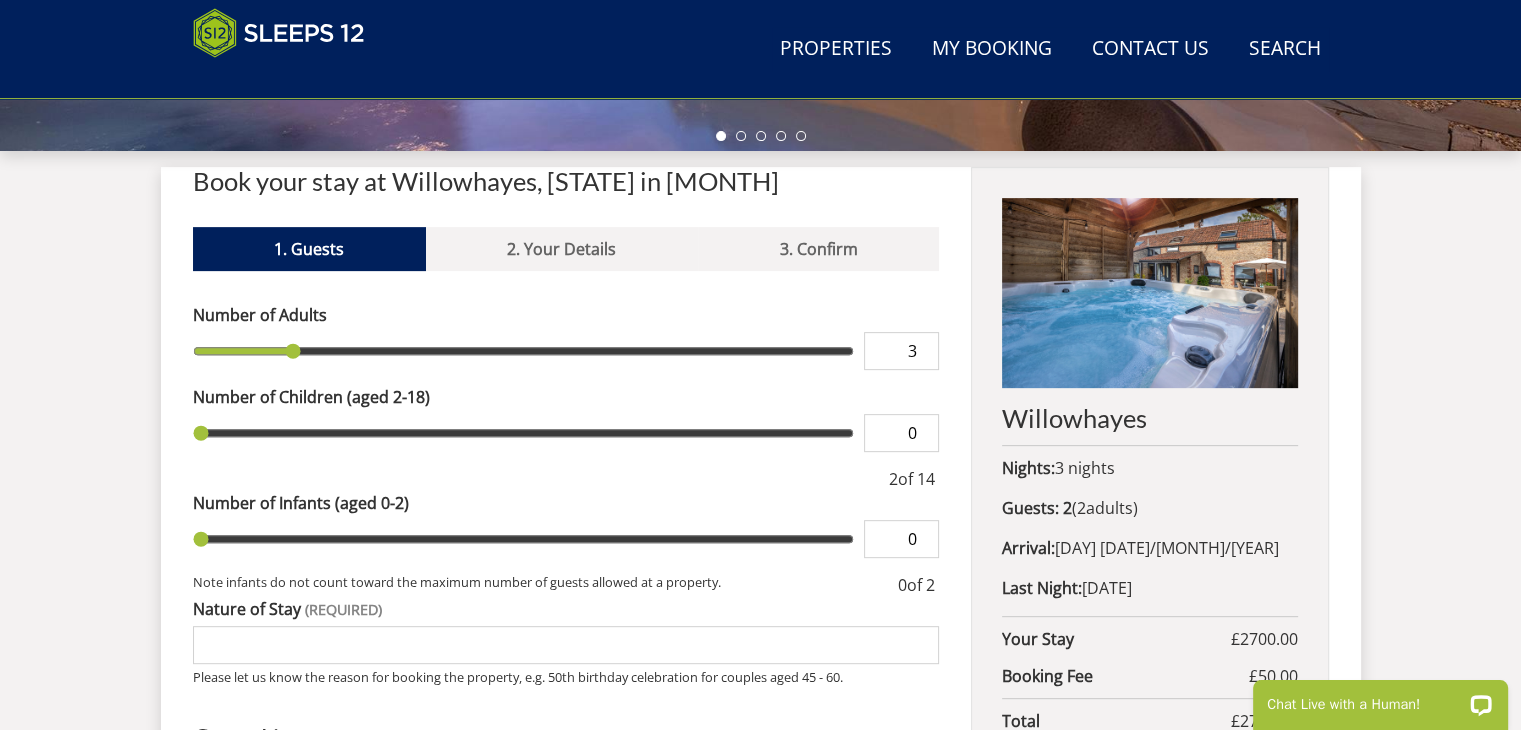 type on "3" 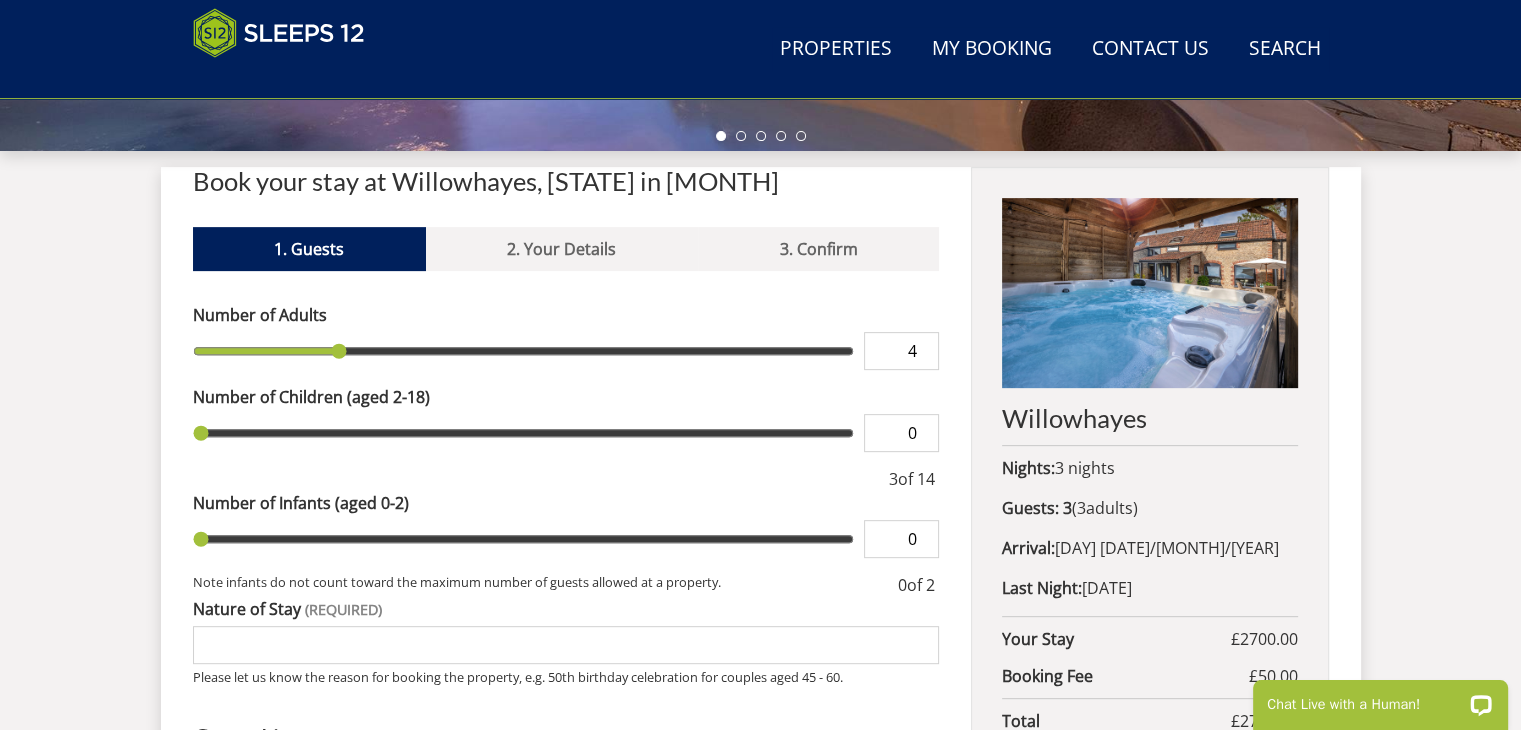 type on "4" 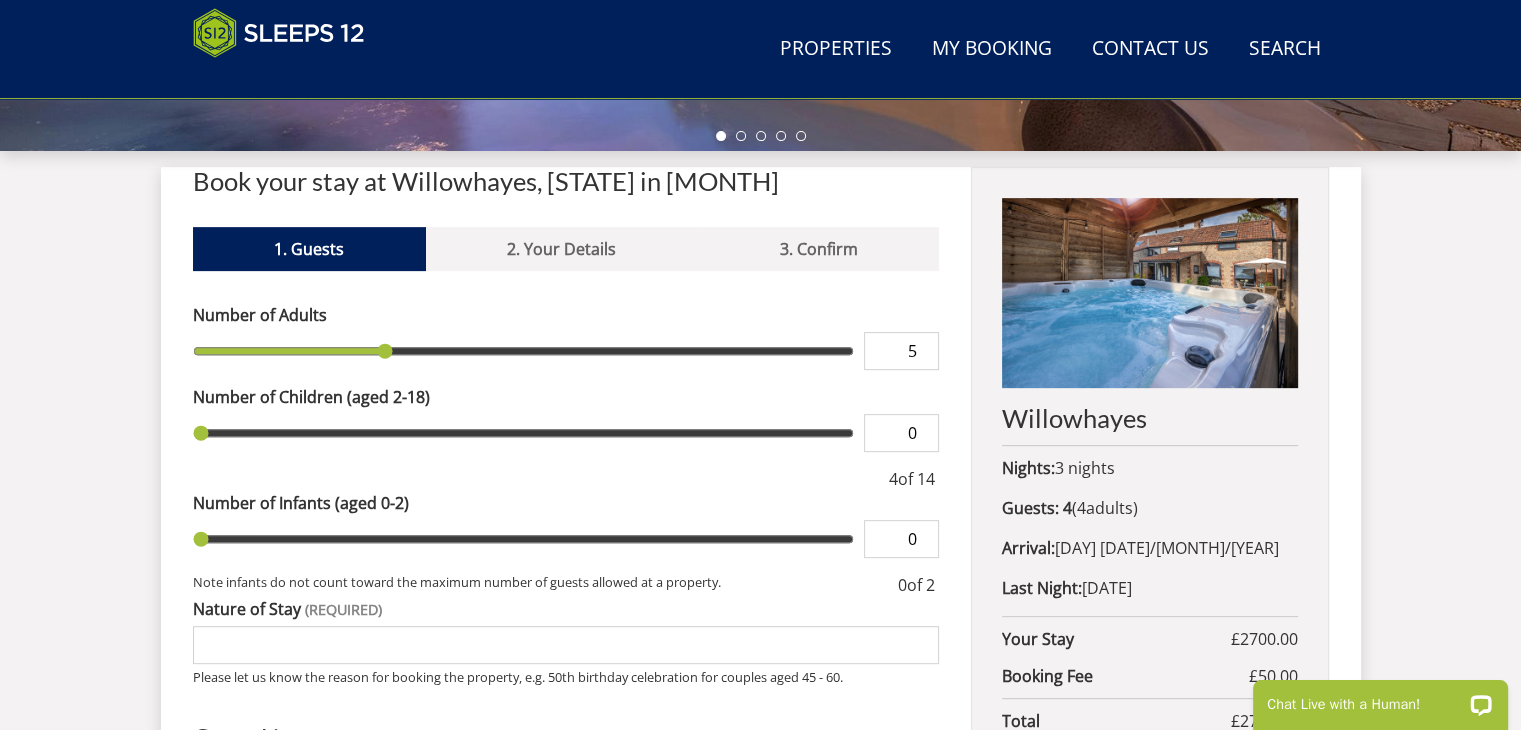 type on "5" 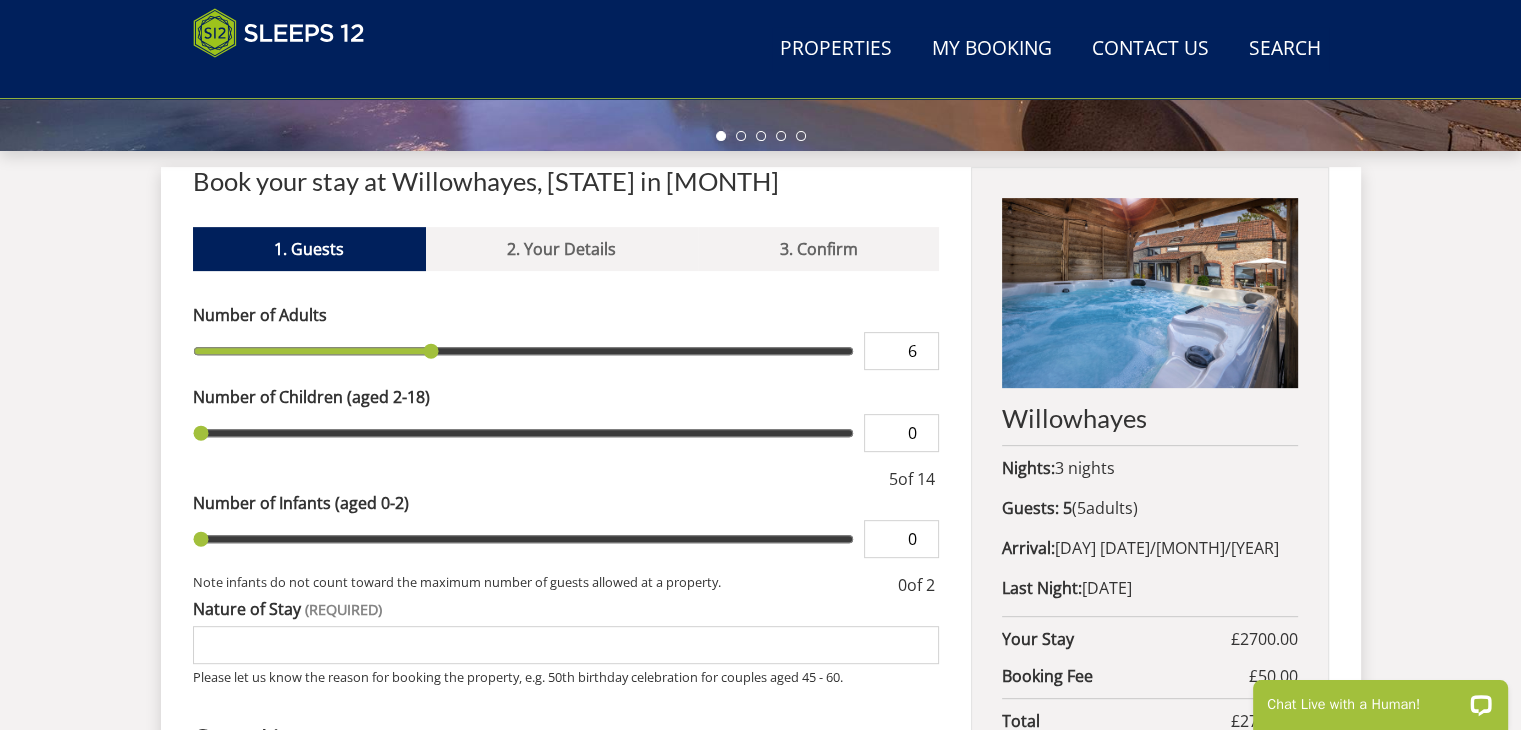 type on "6" 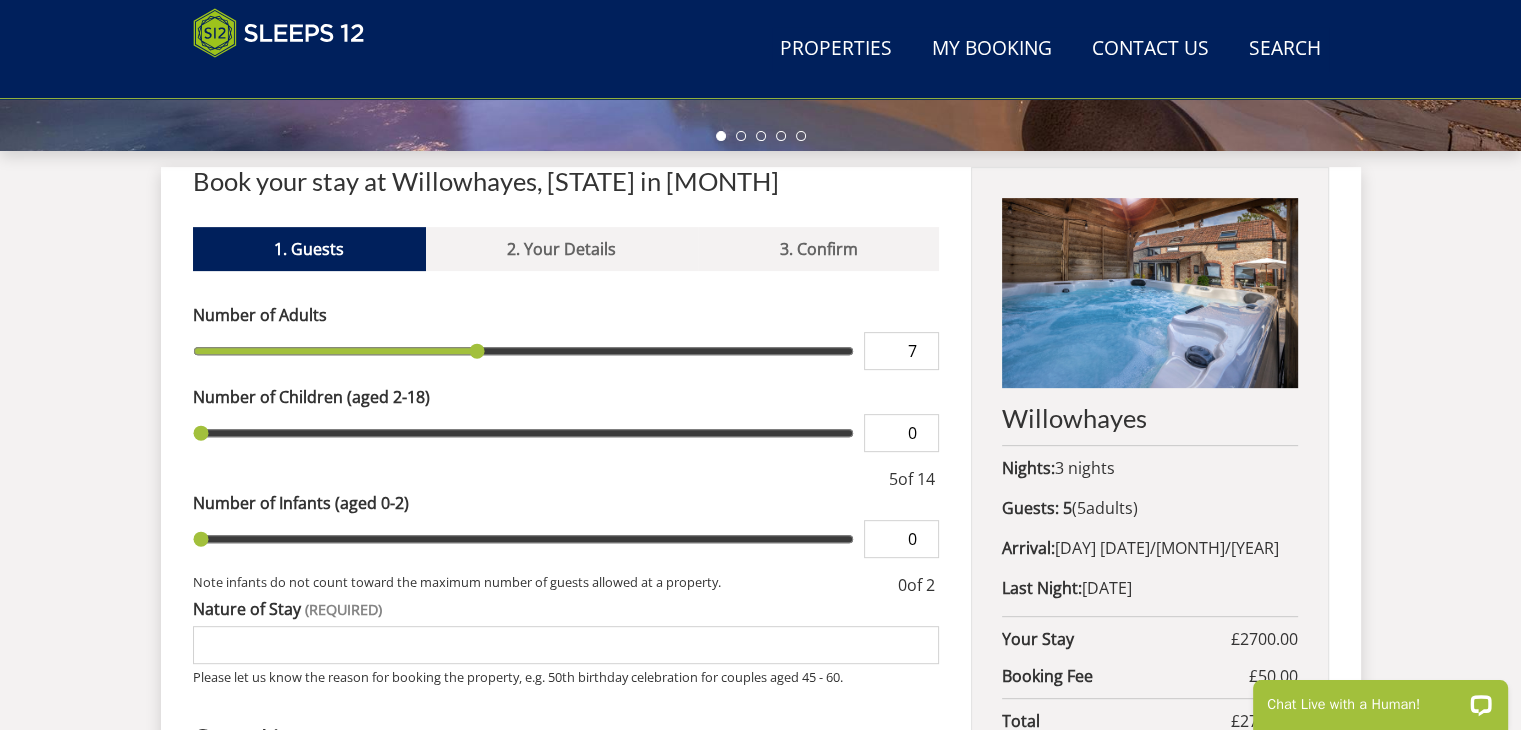 type on "7" 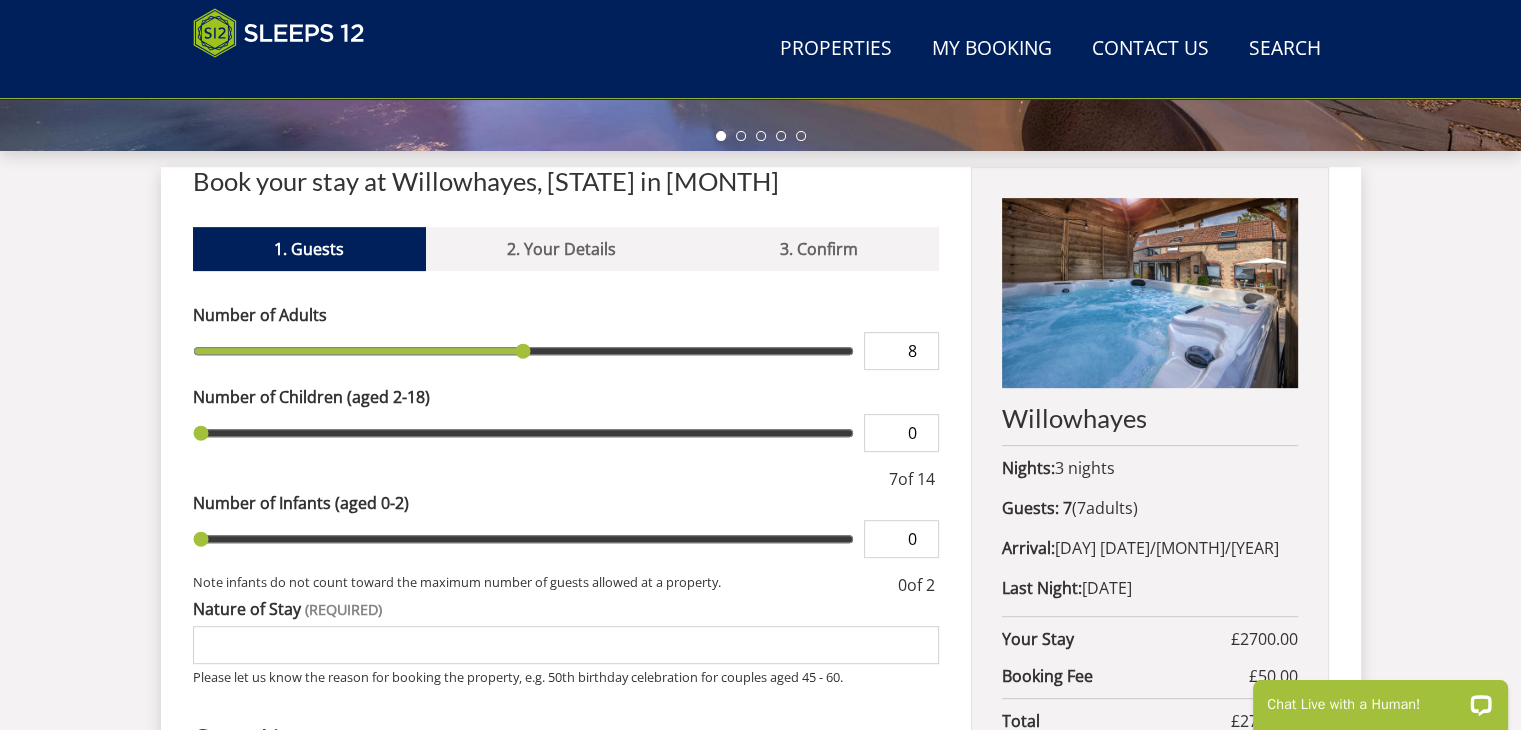 type on "8" 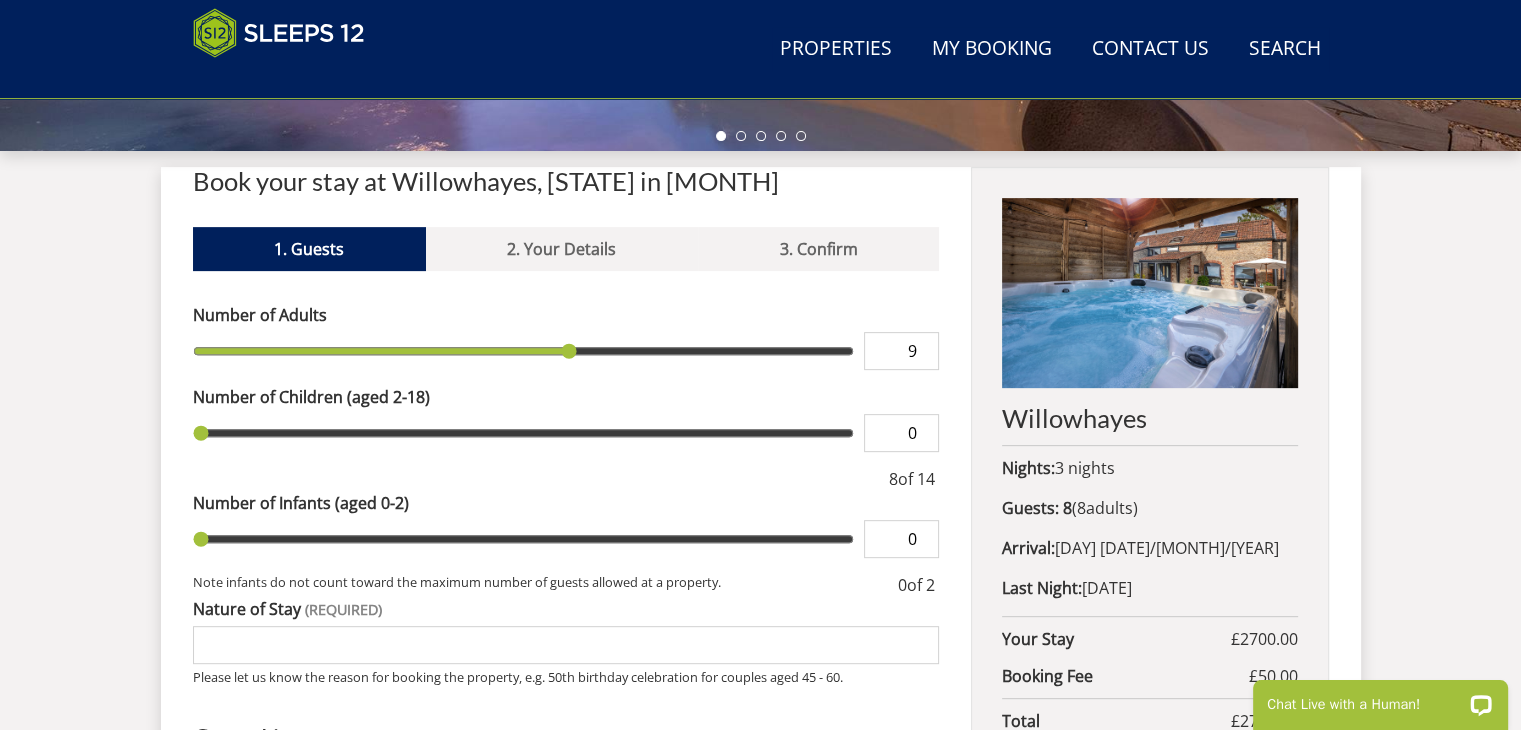 type on "9" 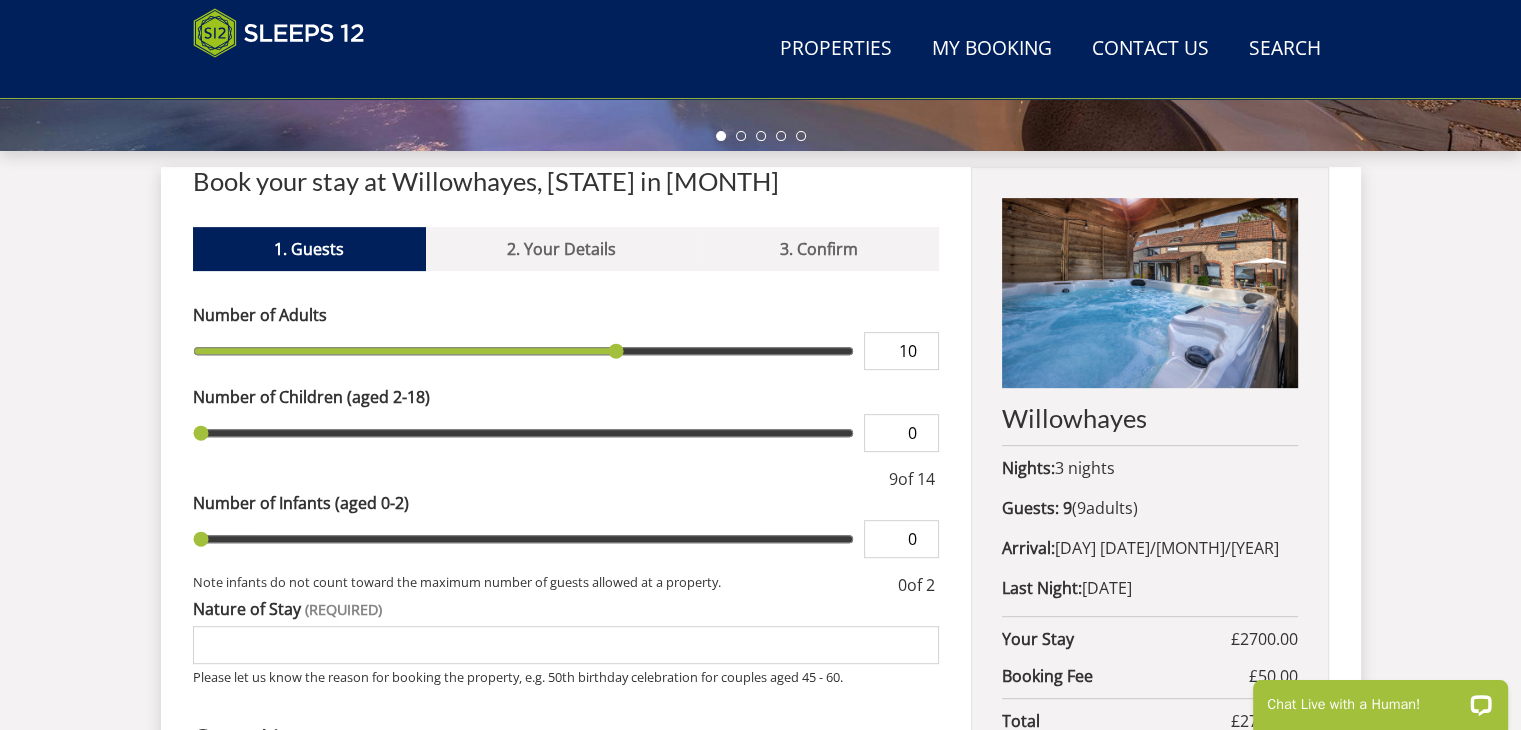 type on "10" 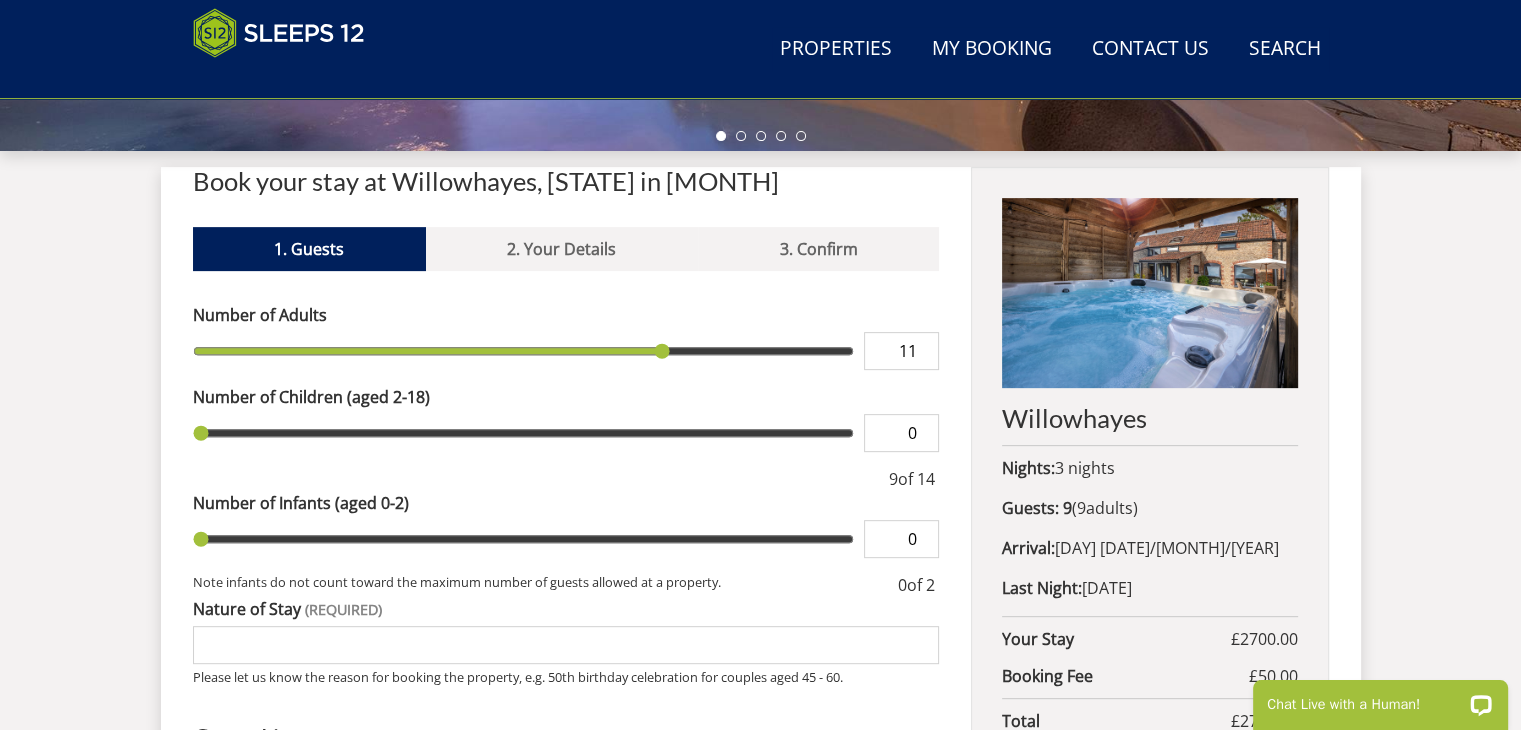 type on "11" 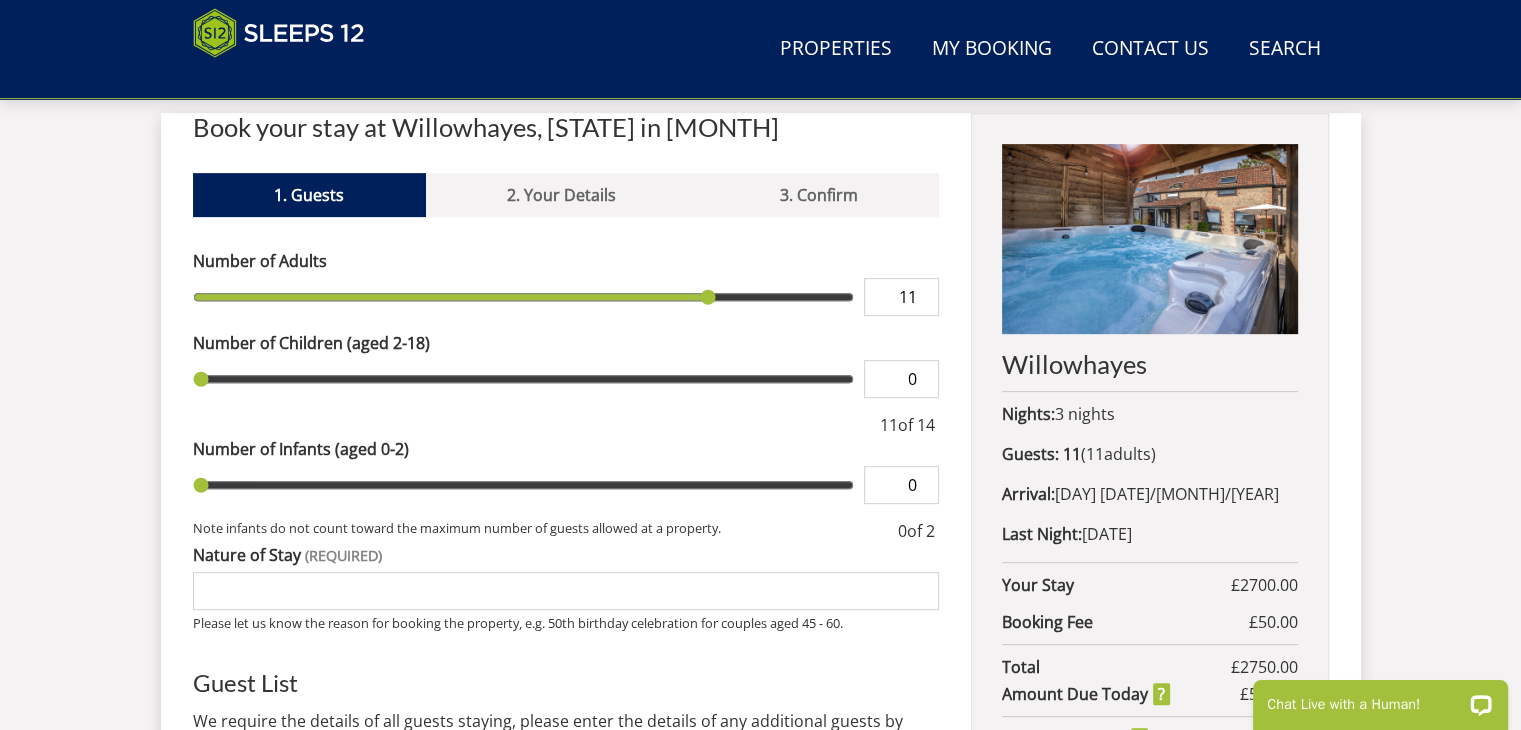 scroll, scrollTop: 792, scrollLeft: 0, axis: vertical 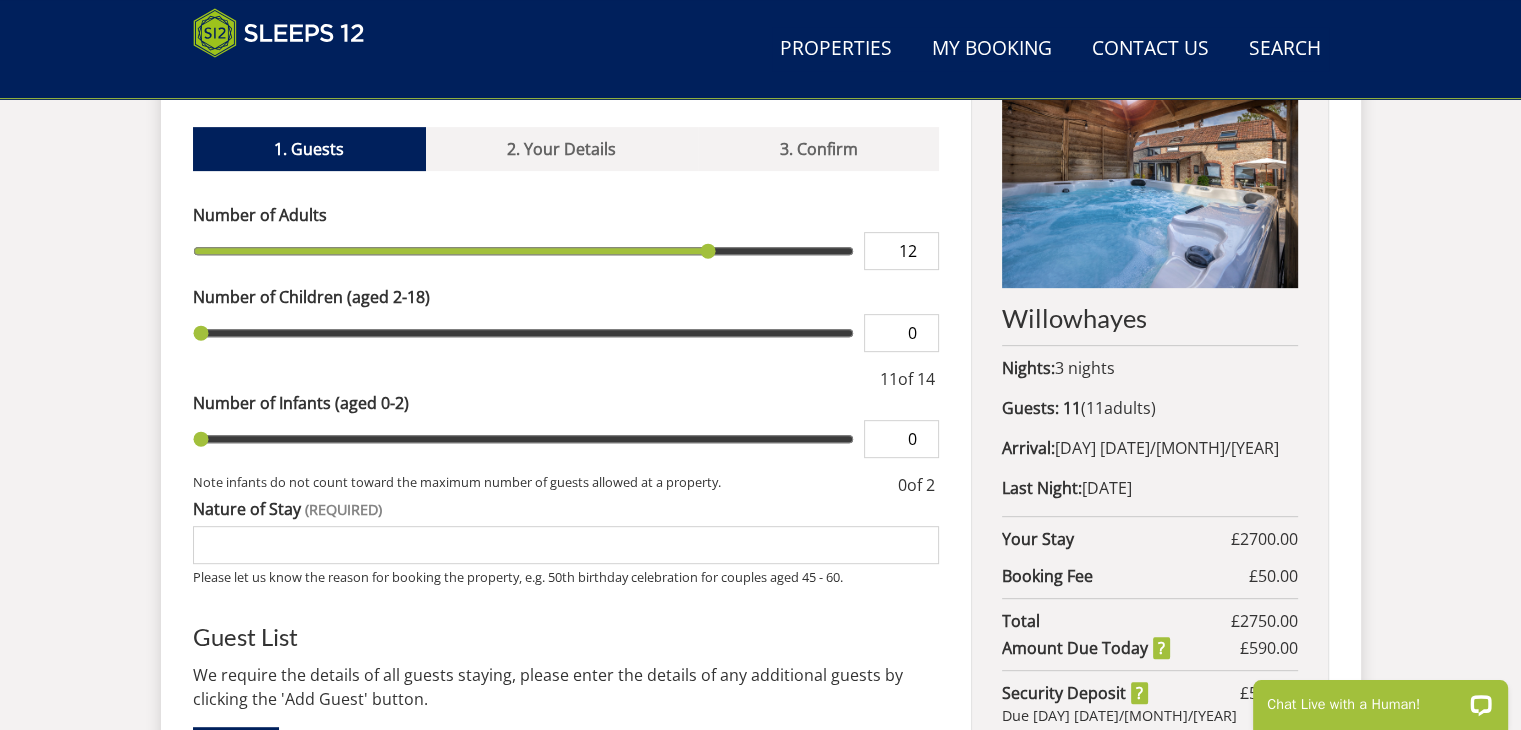 type on "12" 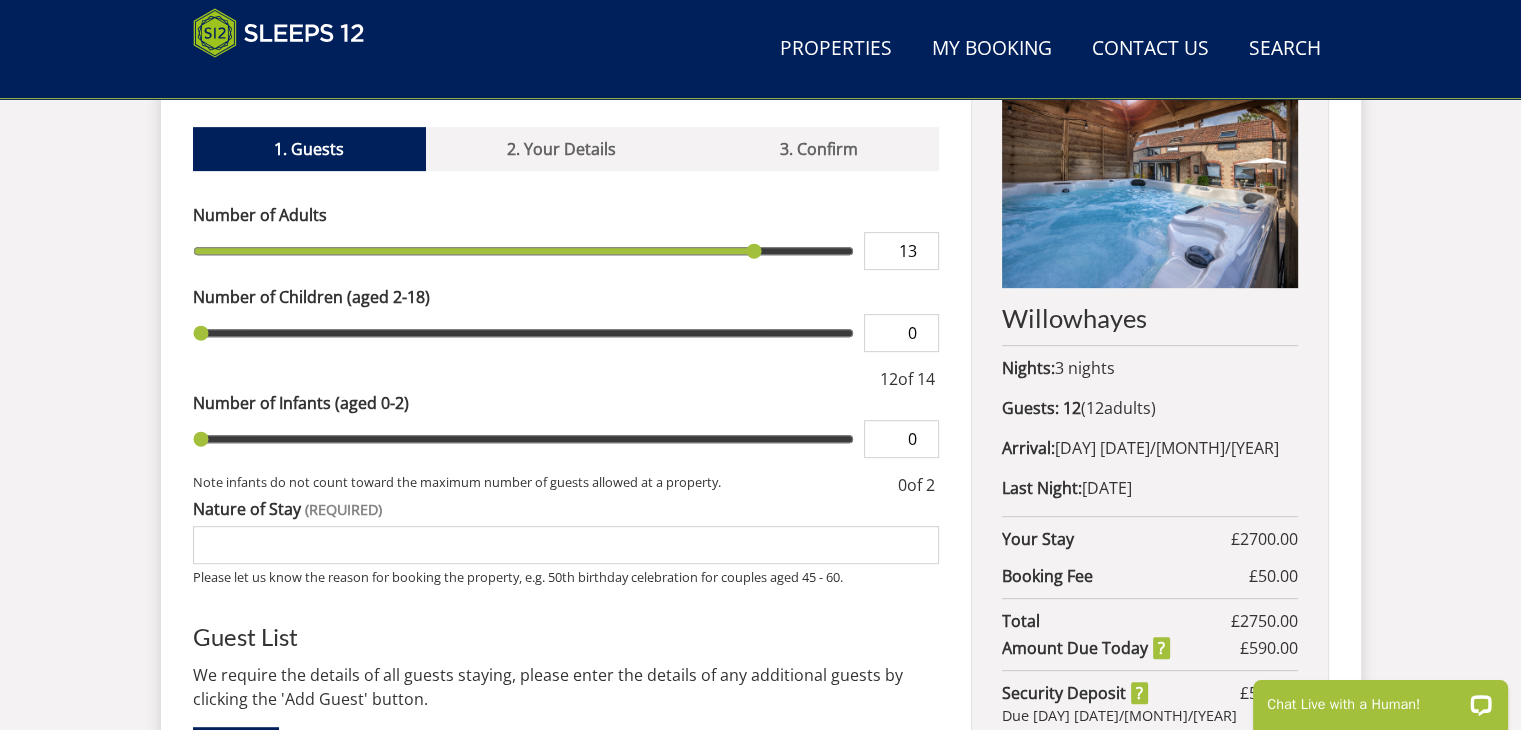 type on "13" 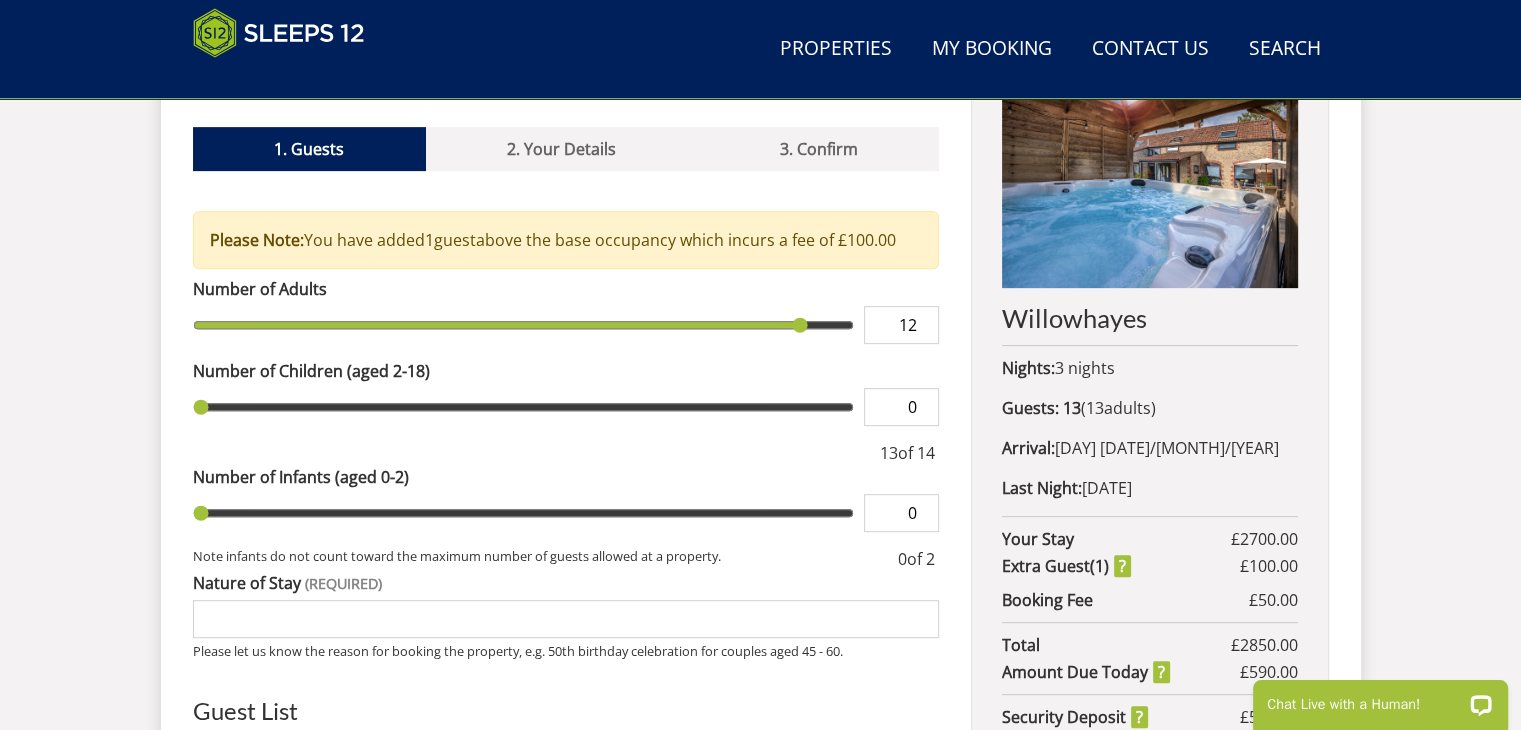 type on "12" 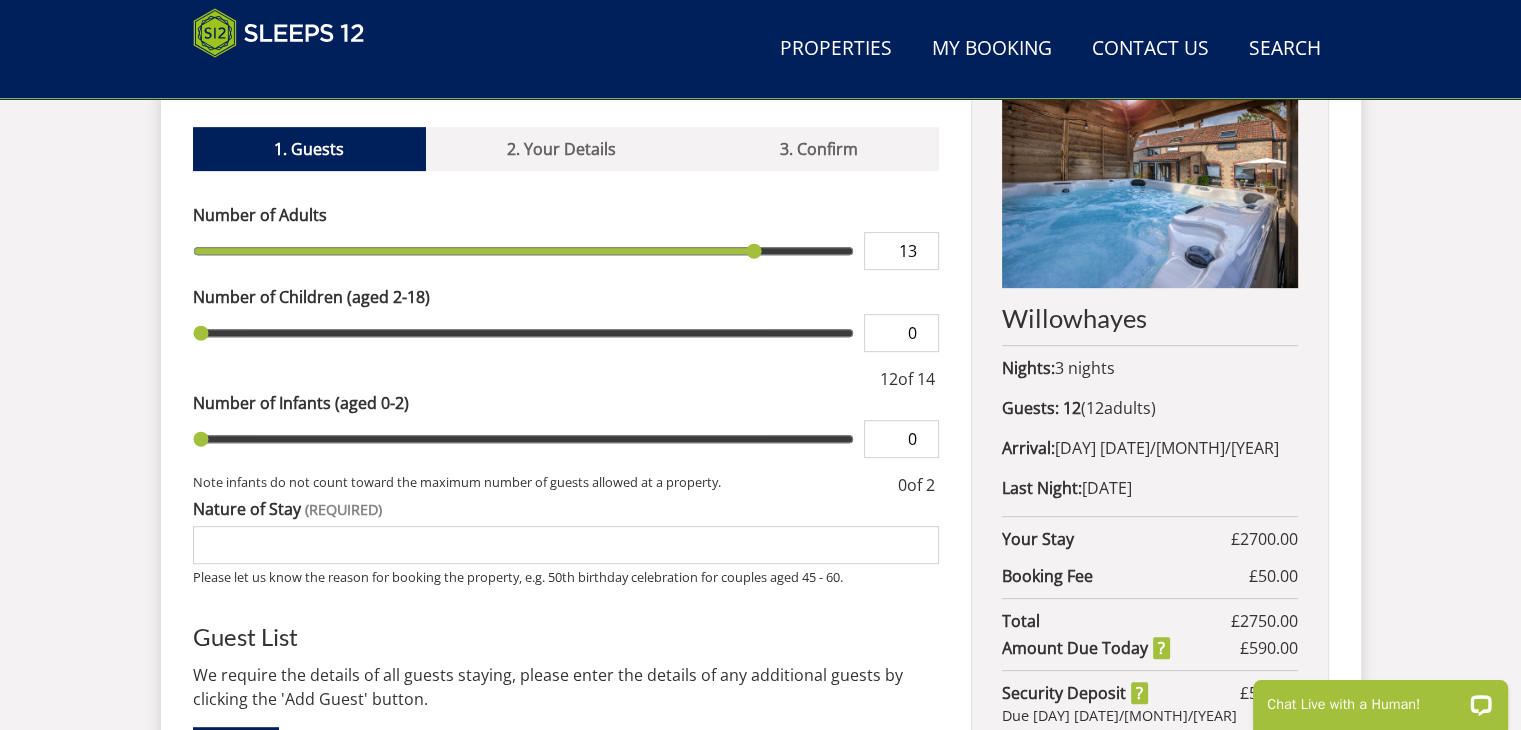 type on "13" 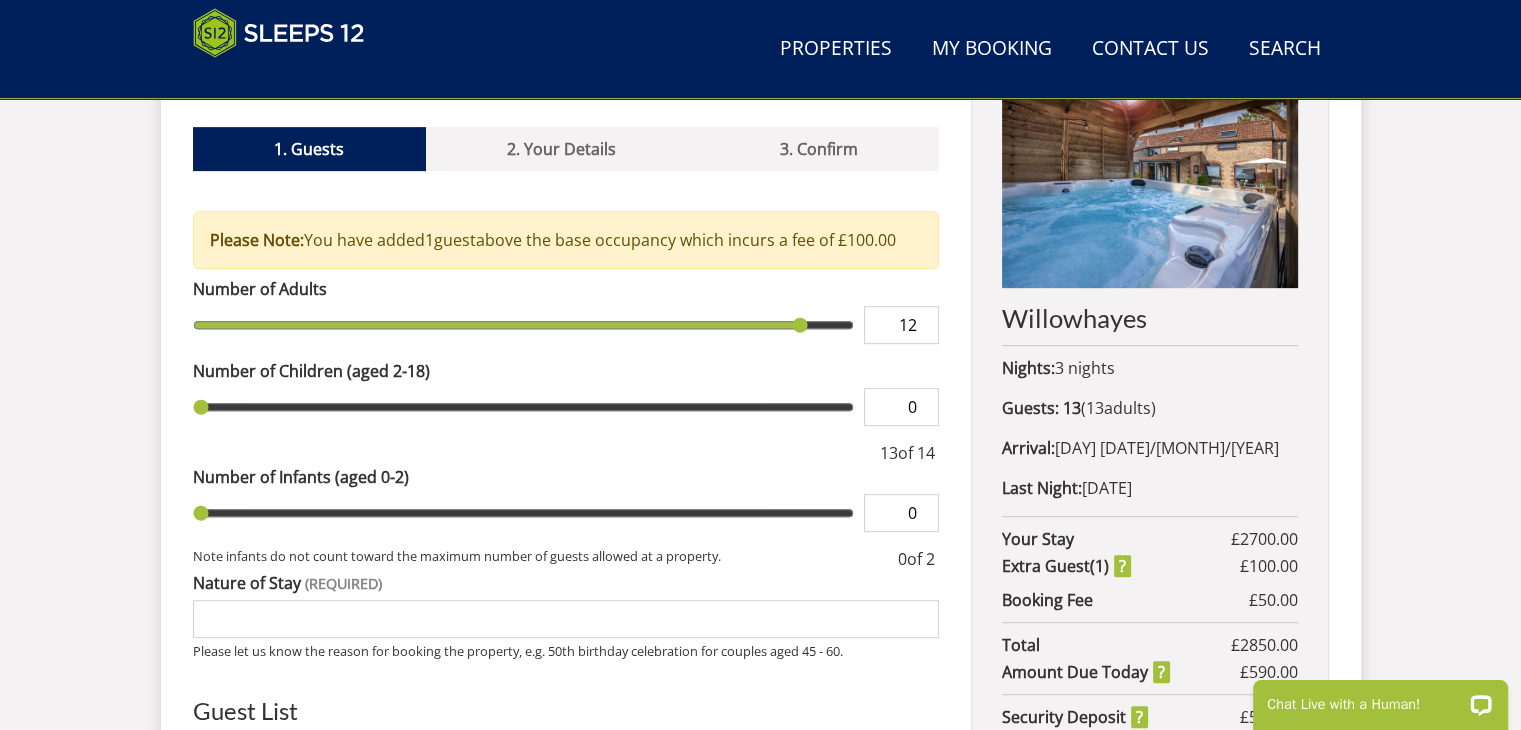 type on "12" 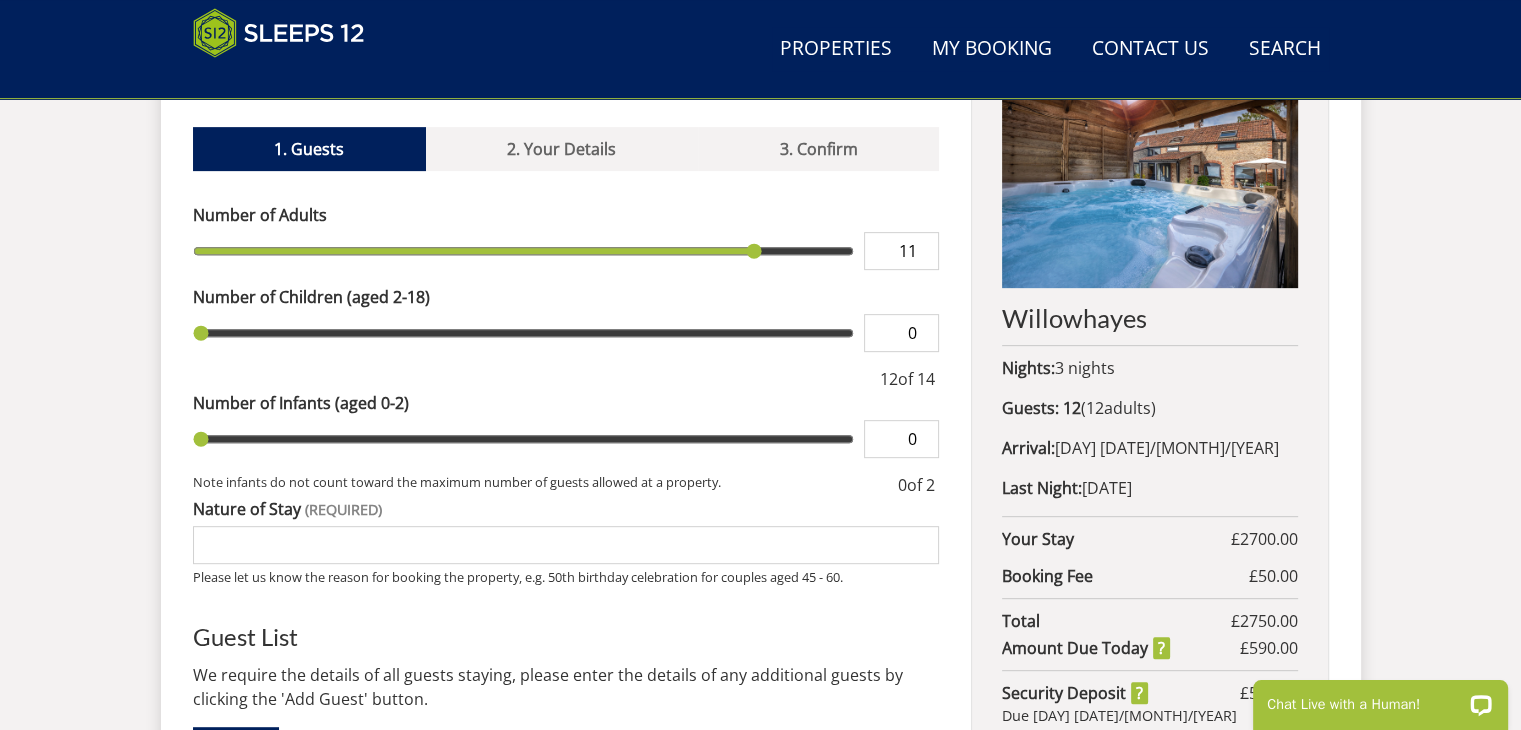 type on "11" 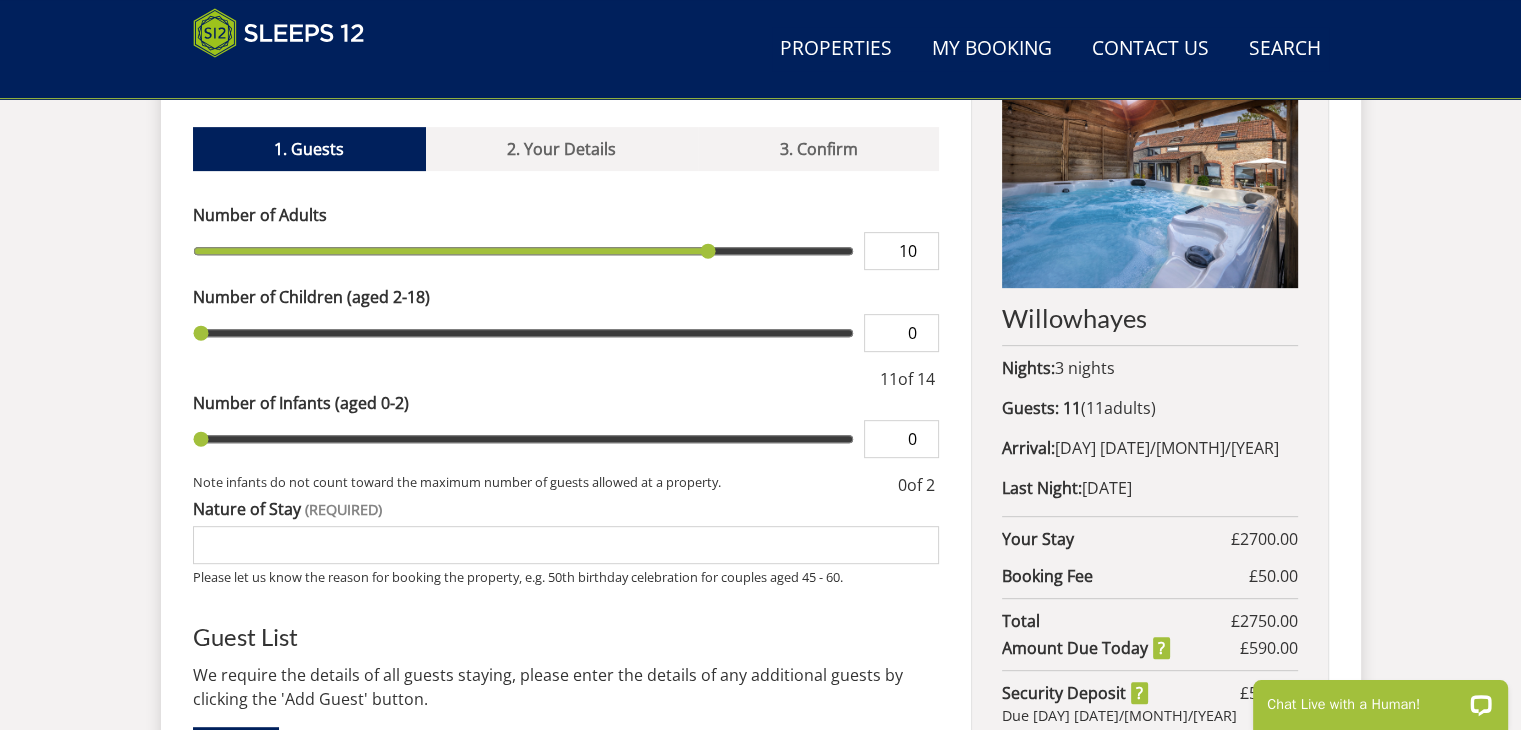 type on "10" 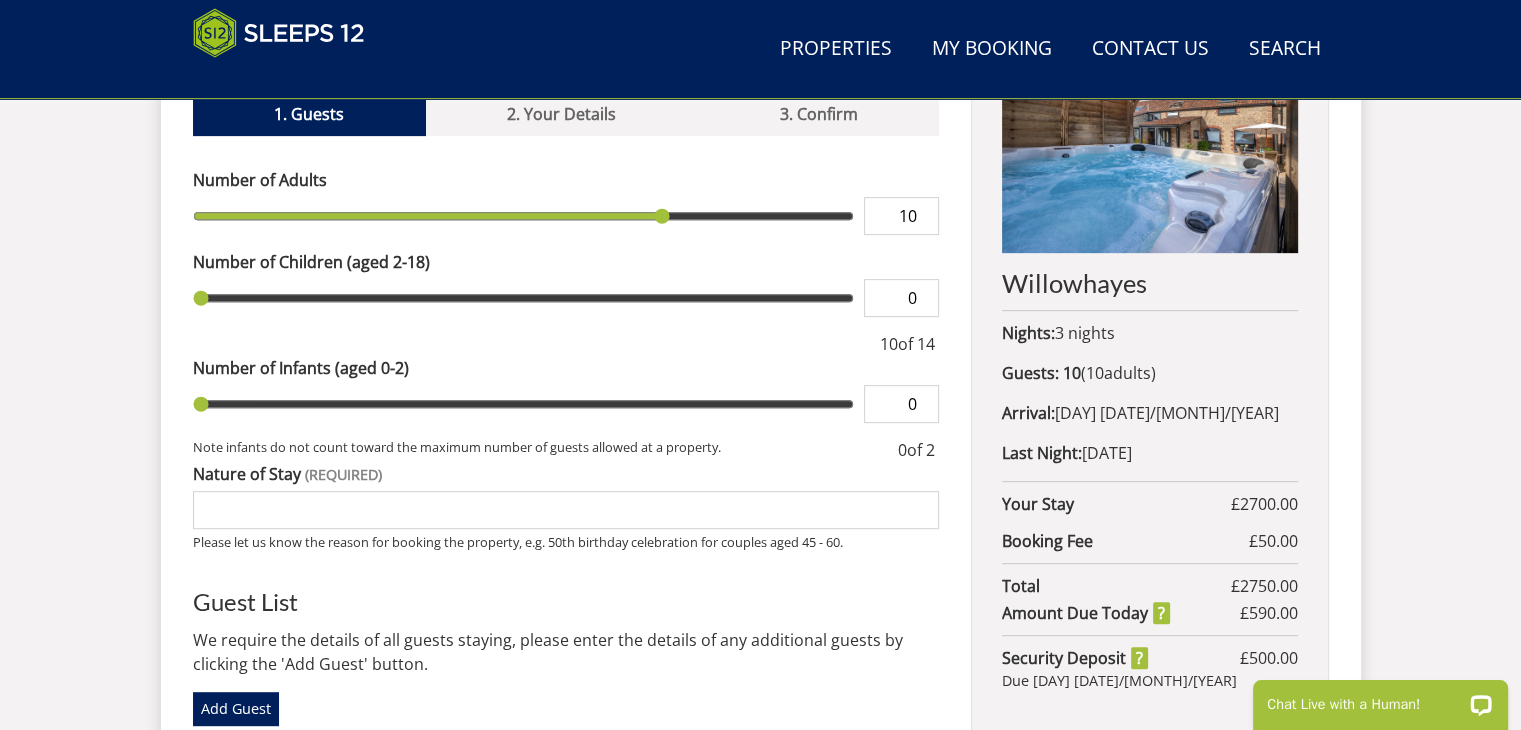 scroll, scrollTop: 792, scrollLeft: 0, axis: vertical 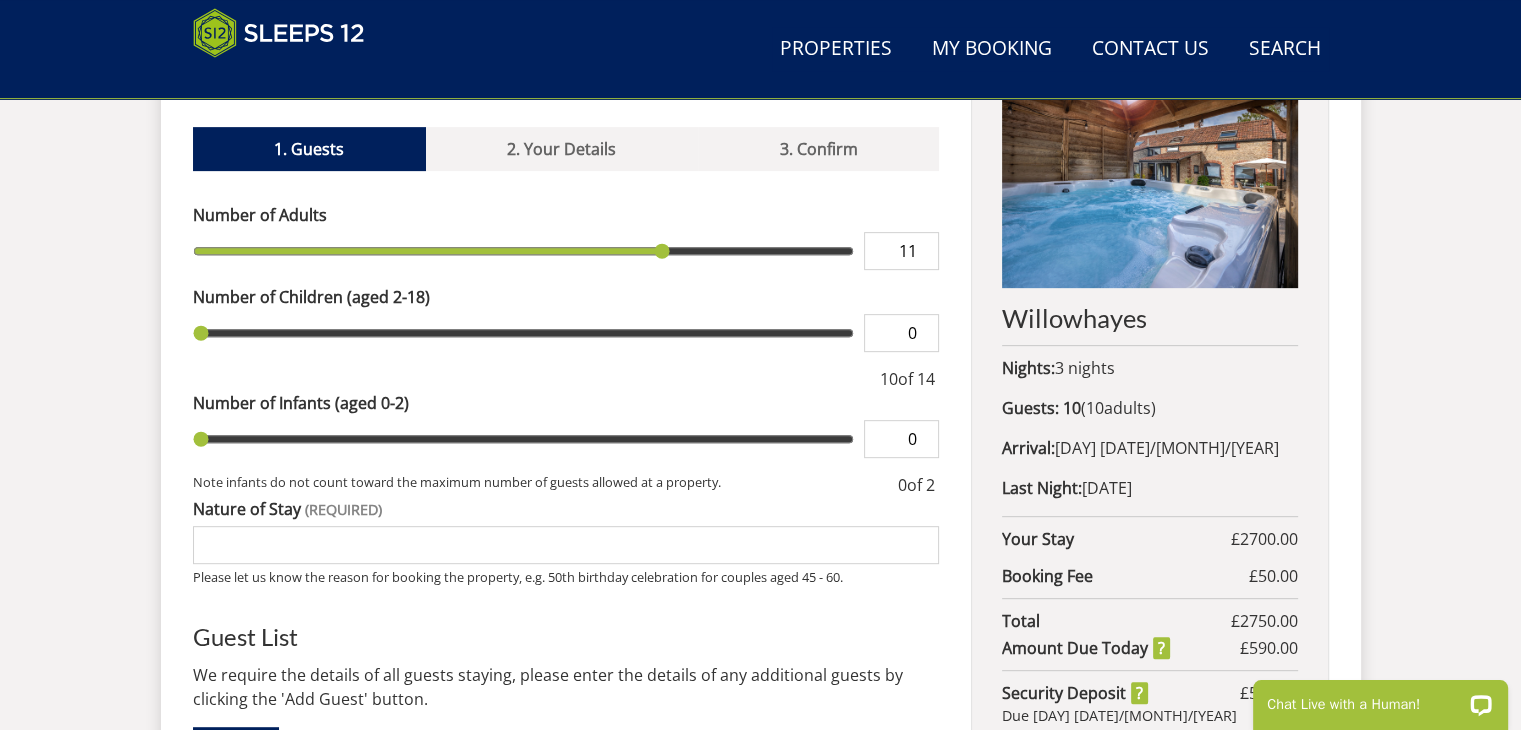 type on "11" 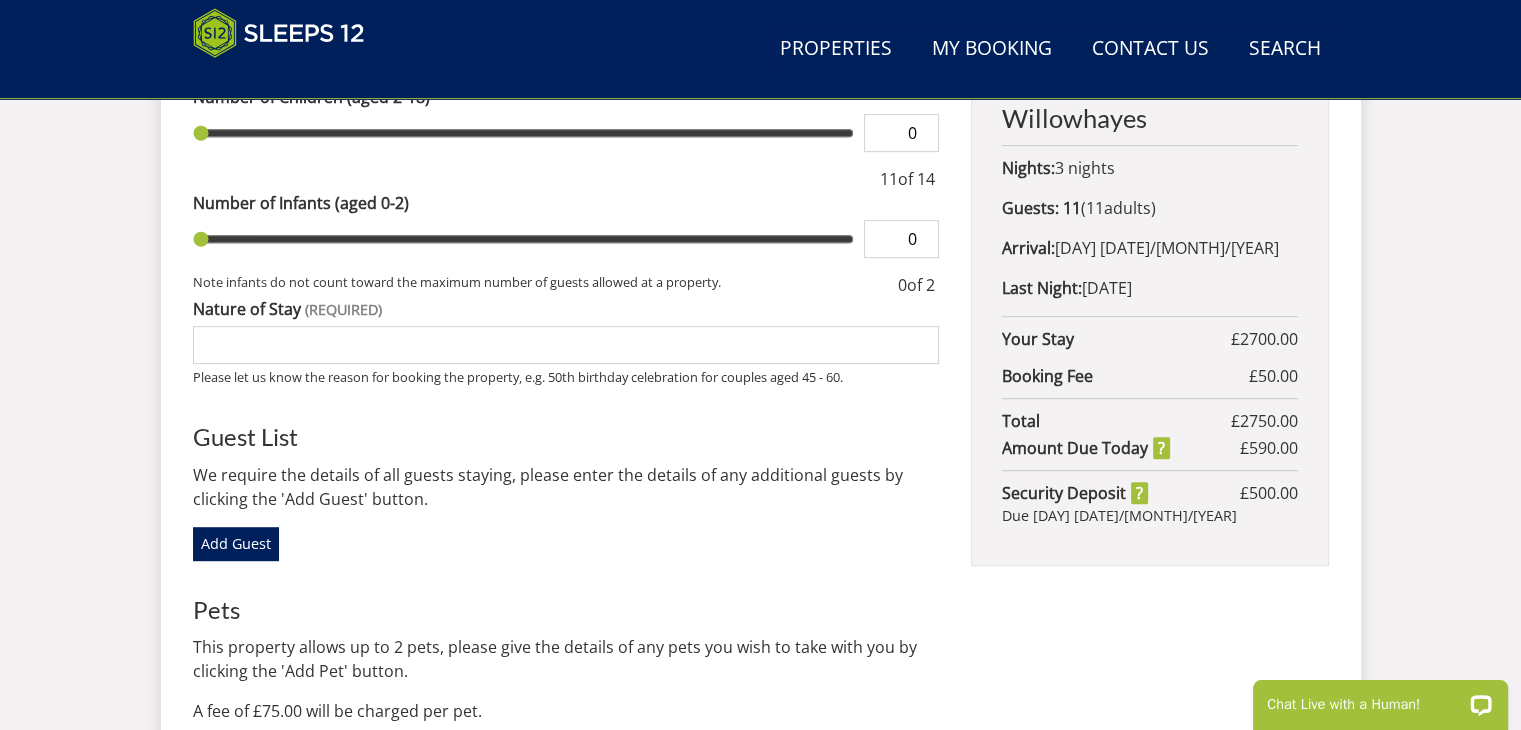 scroll, scrollTop: 892, scrollLeft: 0, axis: vertical 